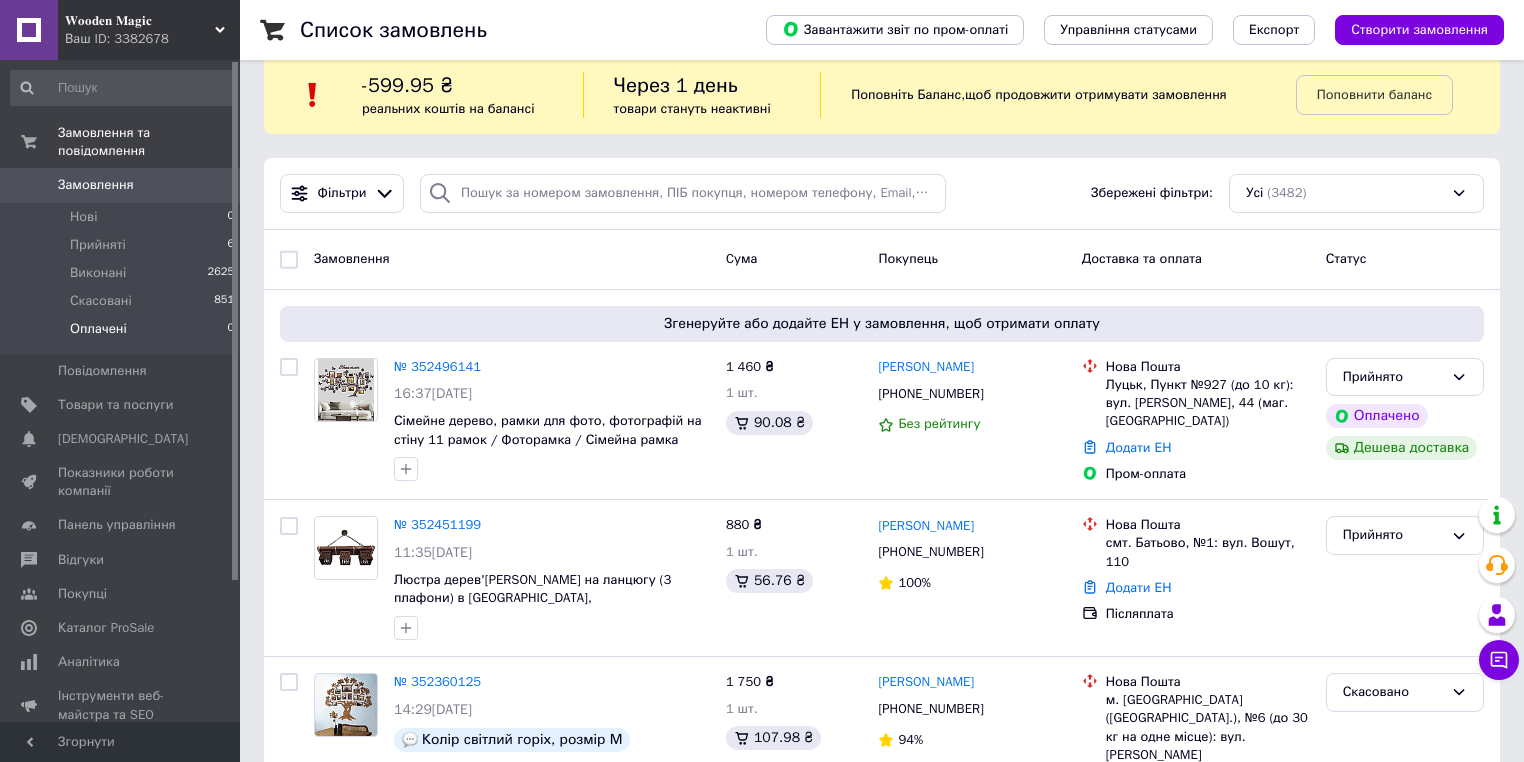 scroll, scrollTop: 0, scrollLeft: 0, axis: both 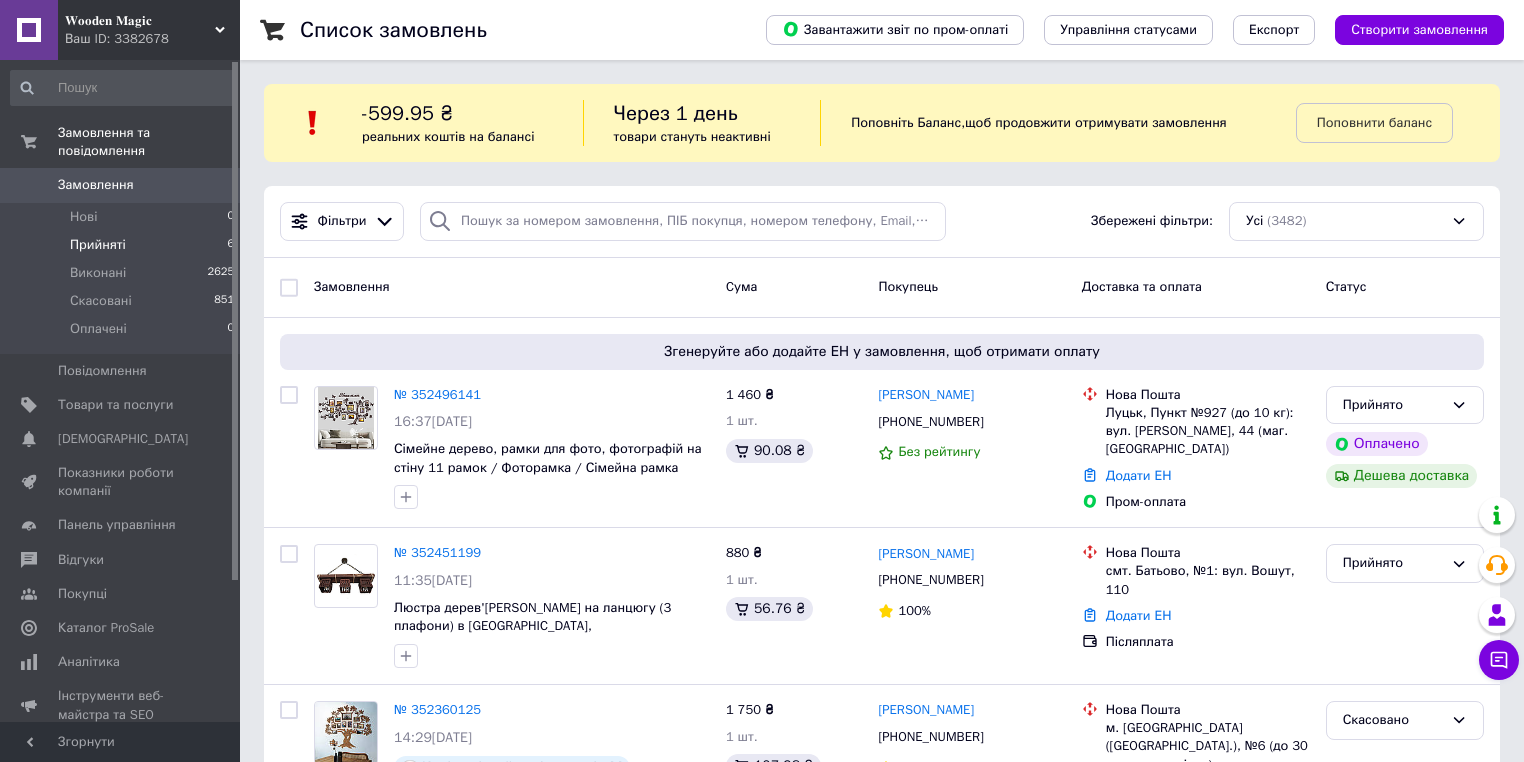 click on "Прийняті 6" at bounding box center (123, 245) 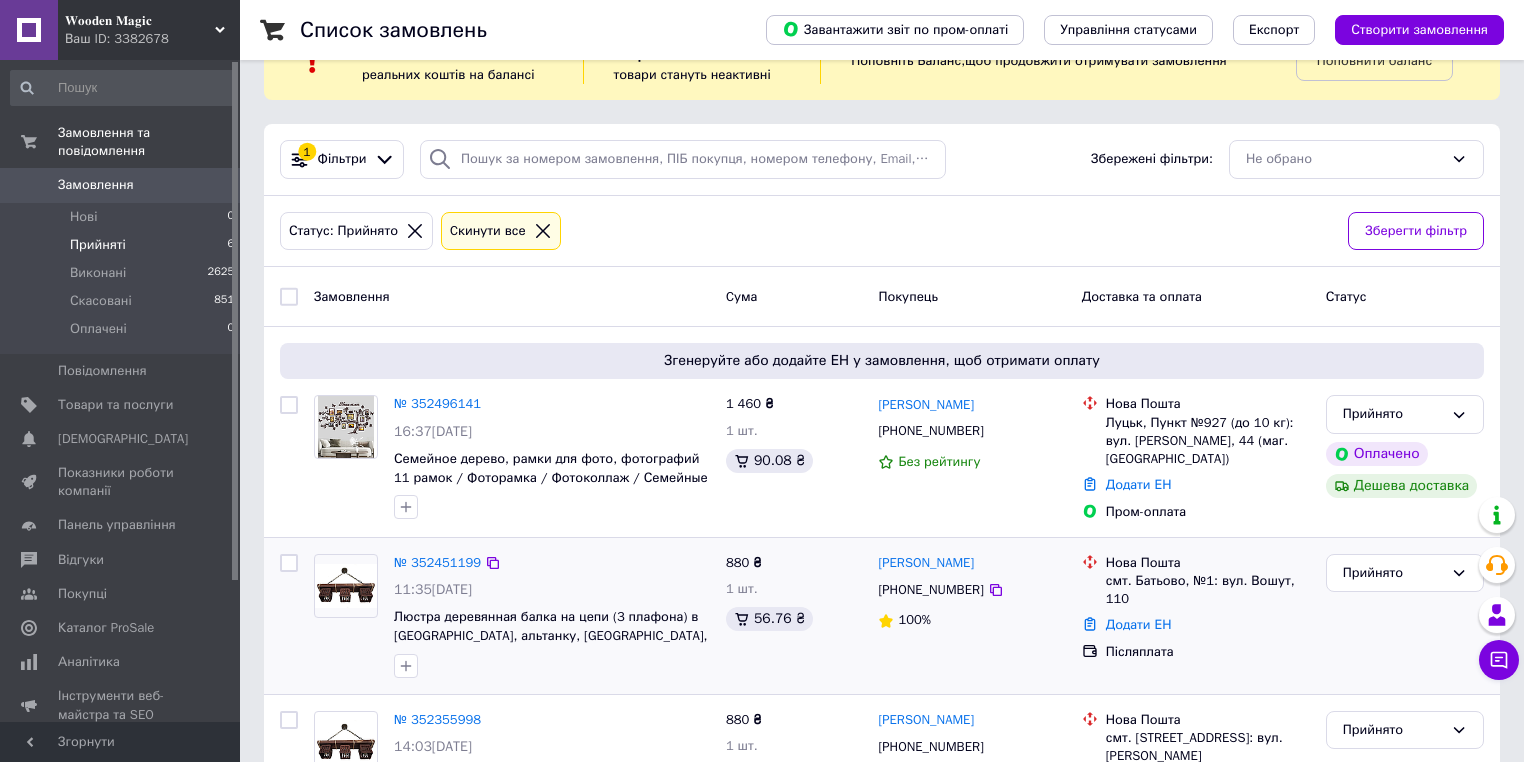 scroll, scrollTop: 240, scrollLeft: 0, axis: vertical 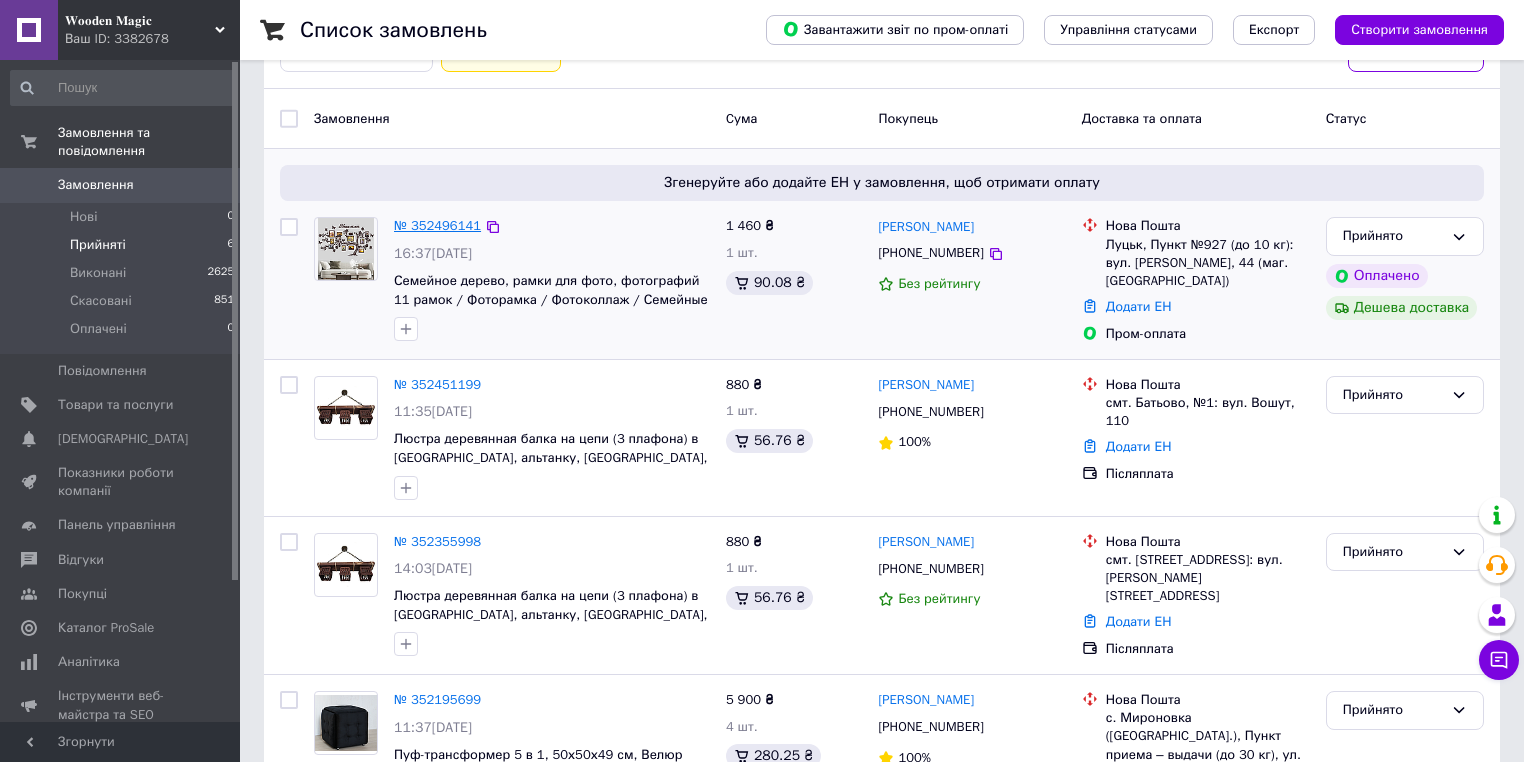 click on "№ 352496141" at bounding box center (437, 225) 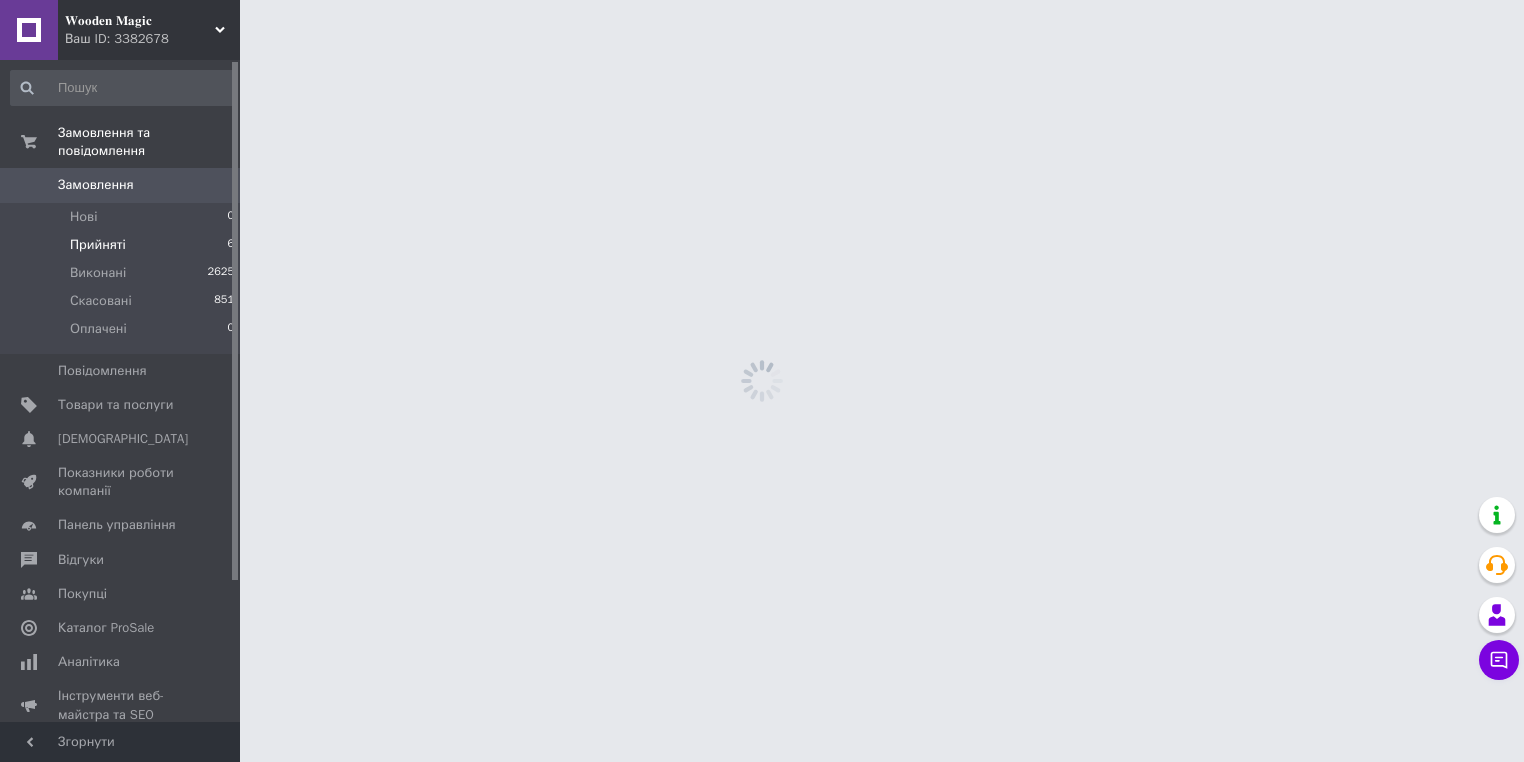 scroll, scrollTop: 0, scrollLeft: 0, axis: both 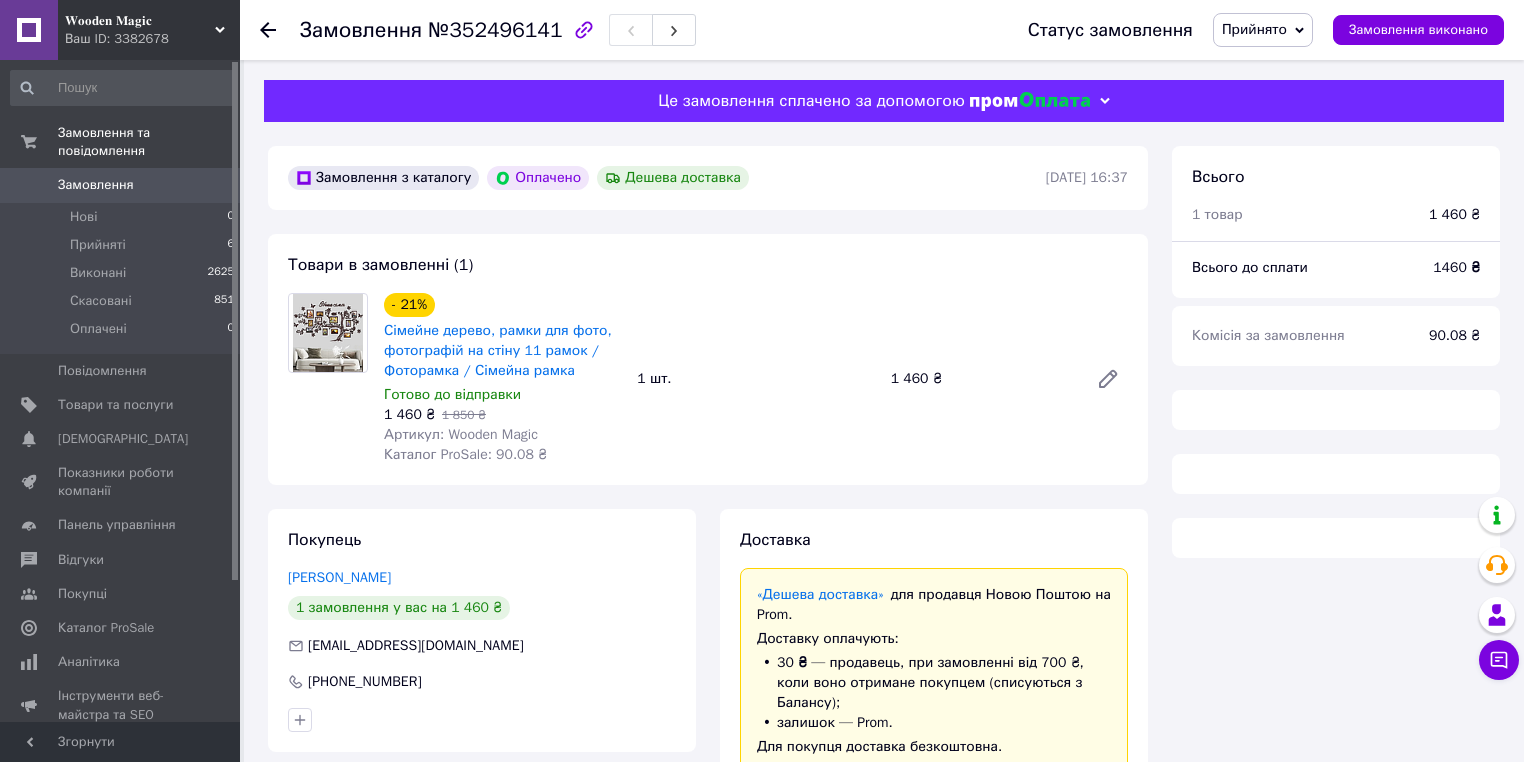 click on "Сімейне дерево, рамки для фото, фотографій на стіну 11 рамок / Фоторамка / Сімейна рамка" at bounding box center [502, 351] 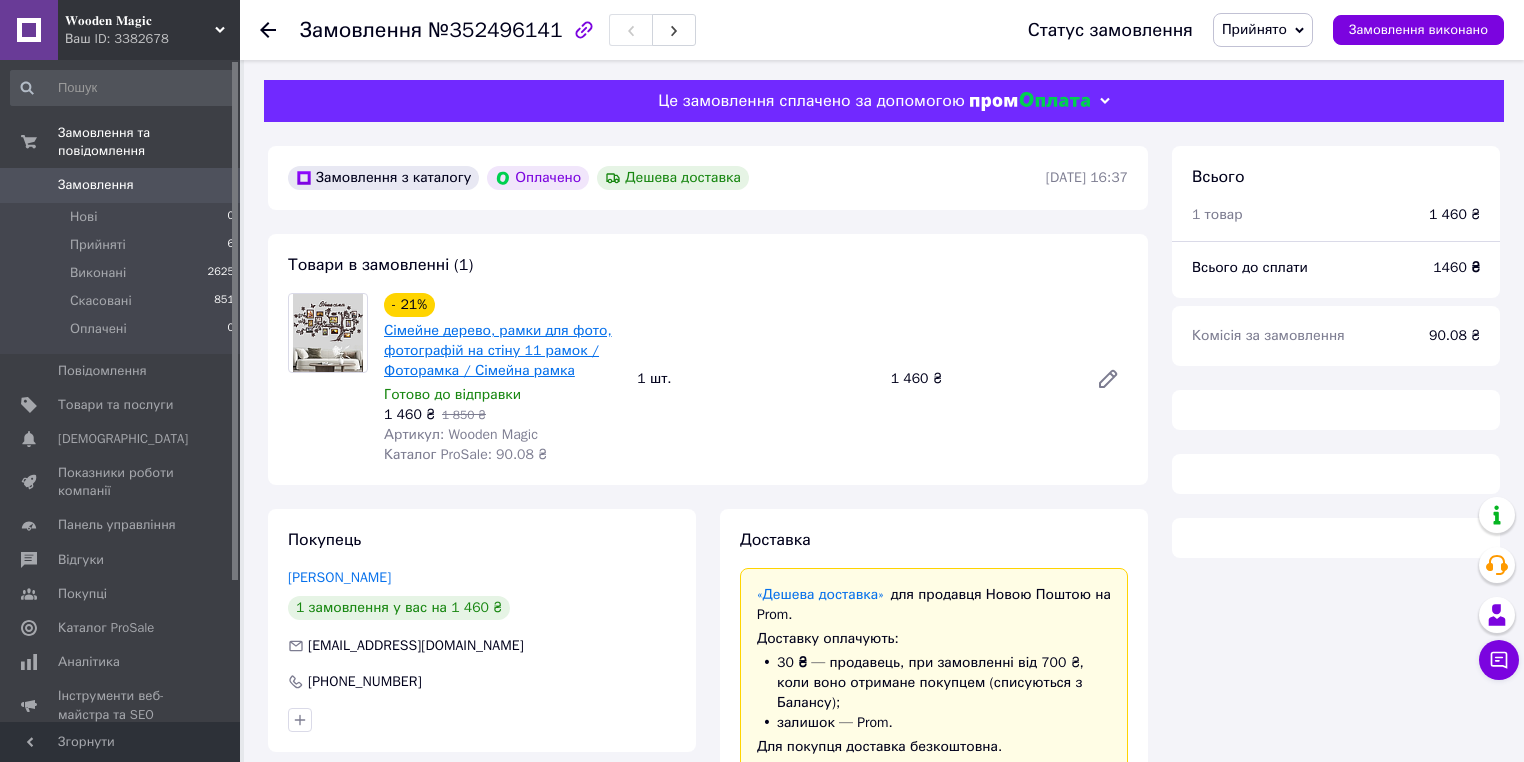 click on "Сімейне дерево, рамки для фото, фотографій на стіну 11 рамок / Фоторамка / Сімейна рамка" at bounding box center [498, 350] 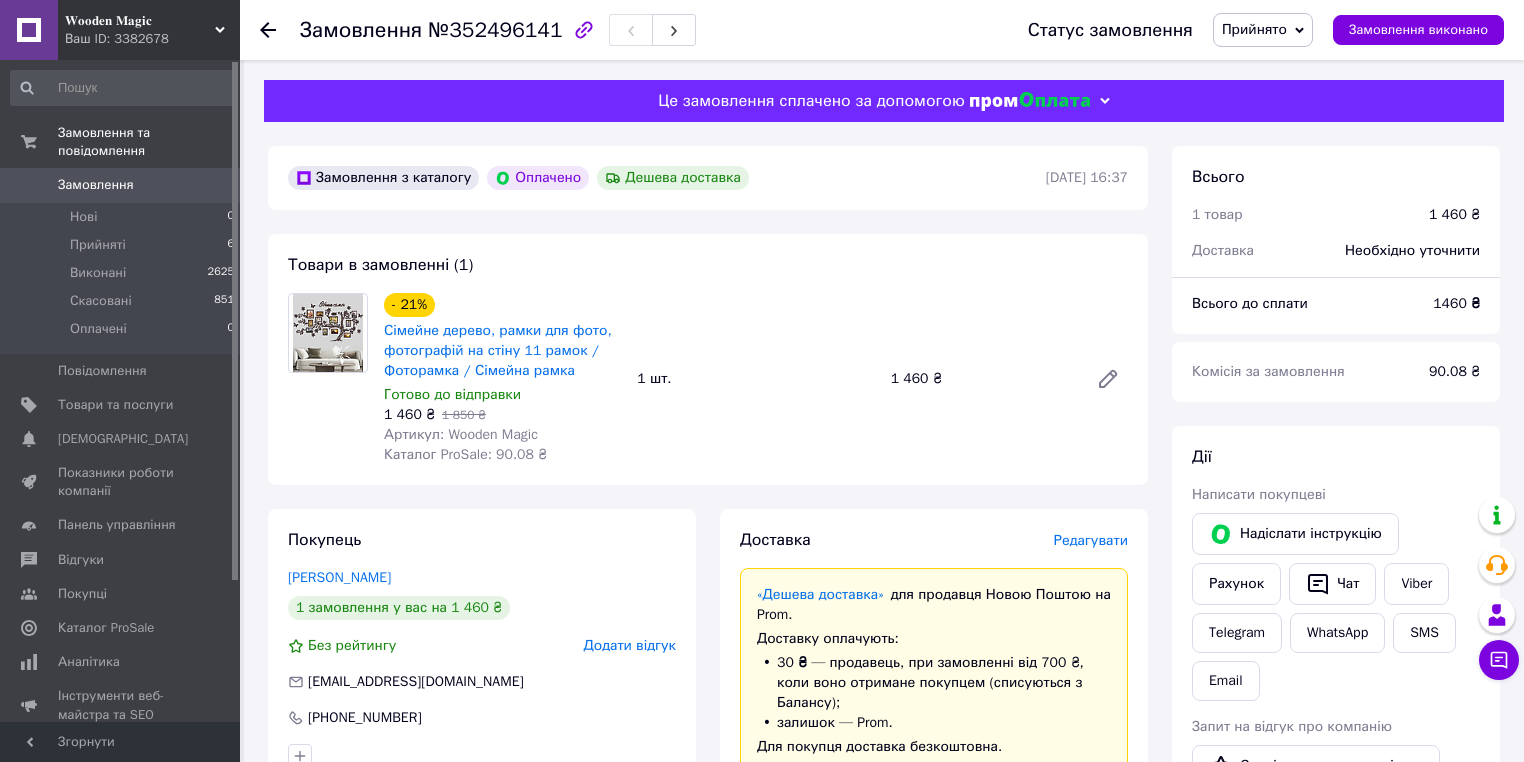 click on "Замовлення №352496141 Статус замовлення Прийнято Виконано Скасовано Оплачено Замовлення виконано" at bounding box center (882, 30) 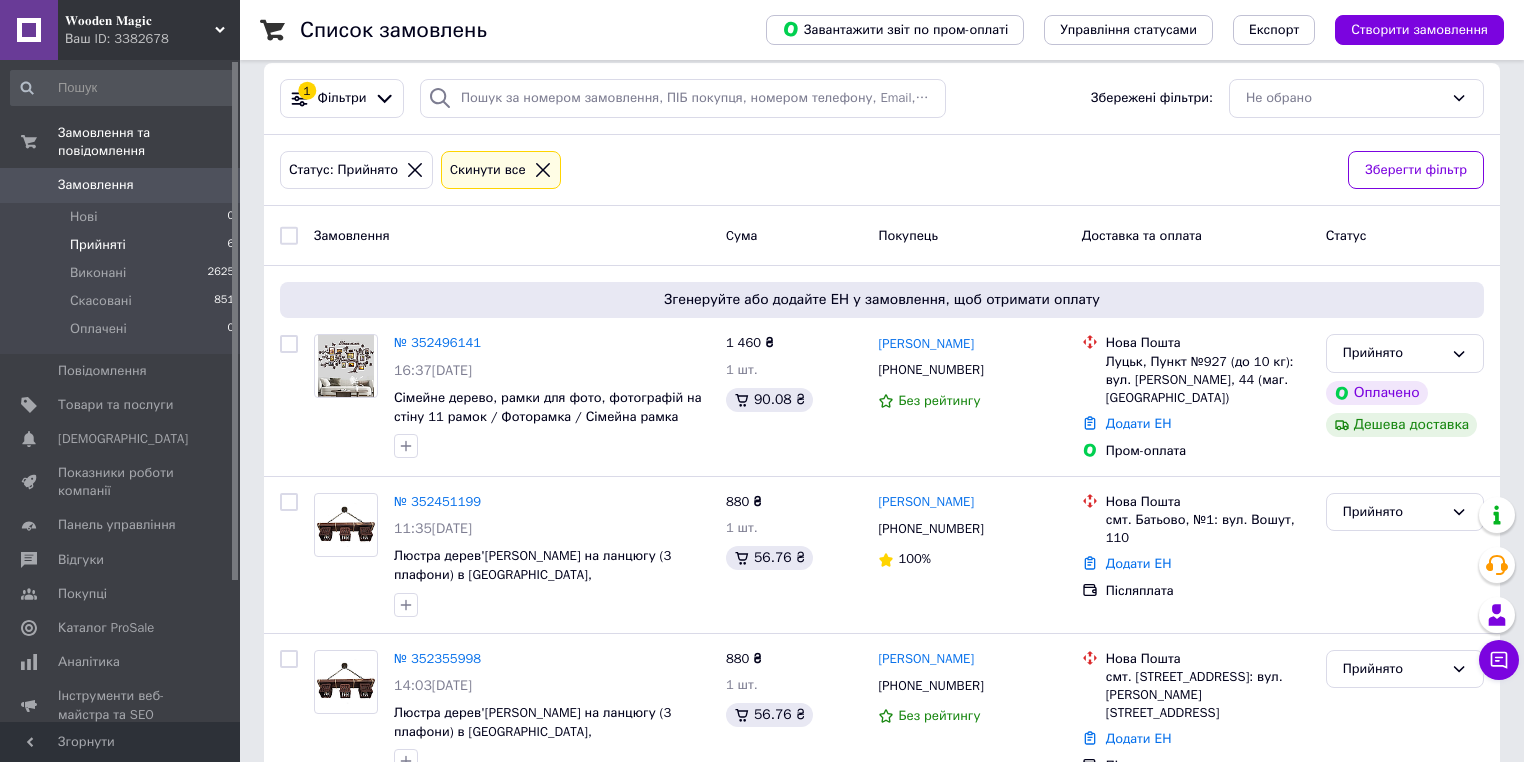 scroll, scrollTop: 0, scrollLeft: 0, axis: both 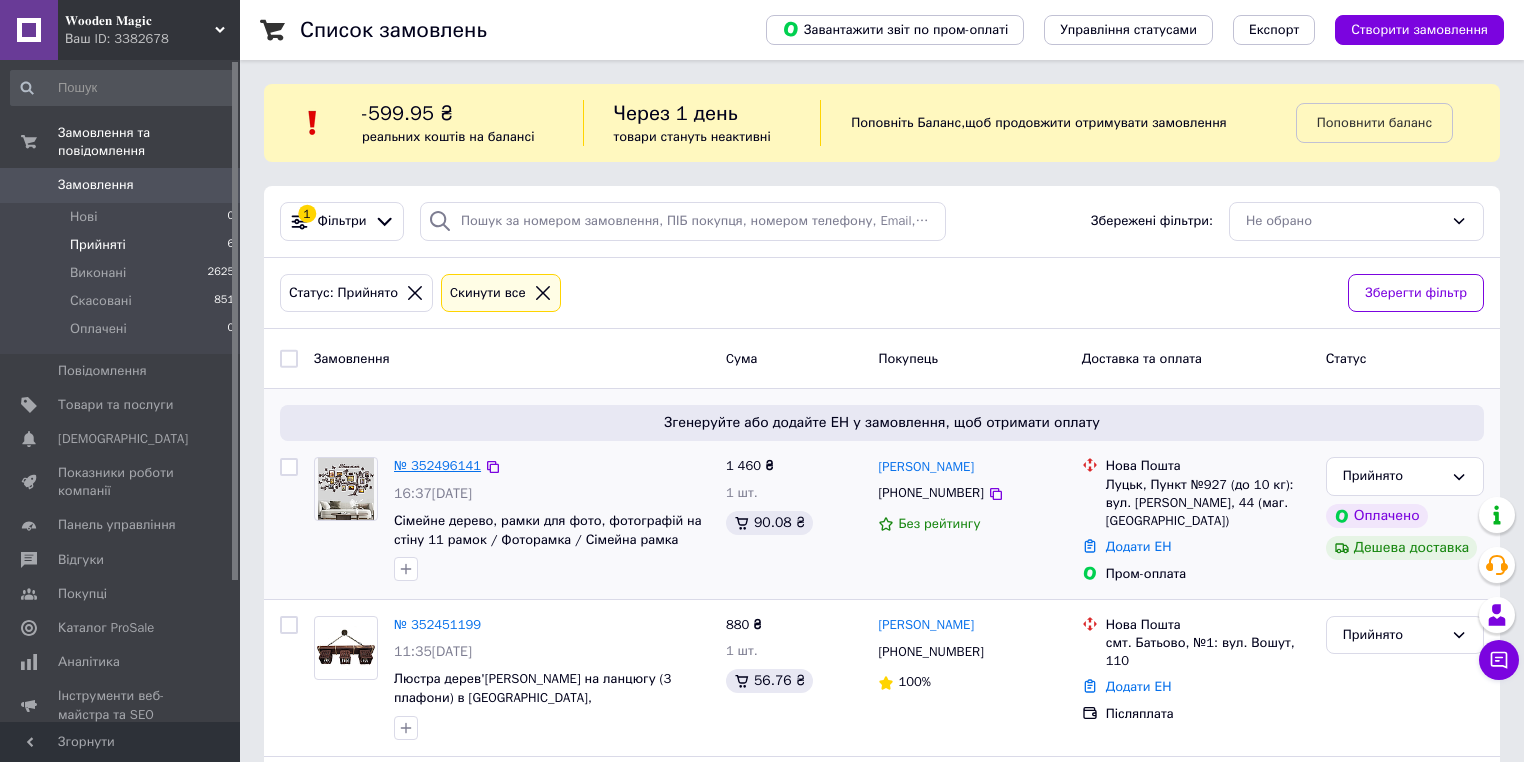 click on "№ 352496141" at bounding box center (437, 465) 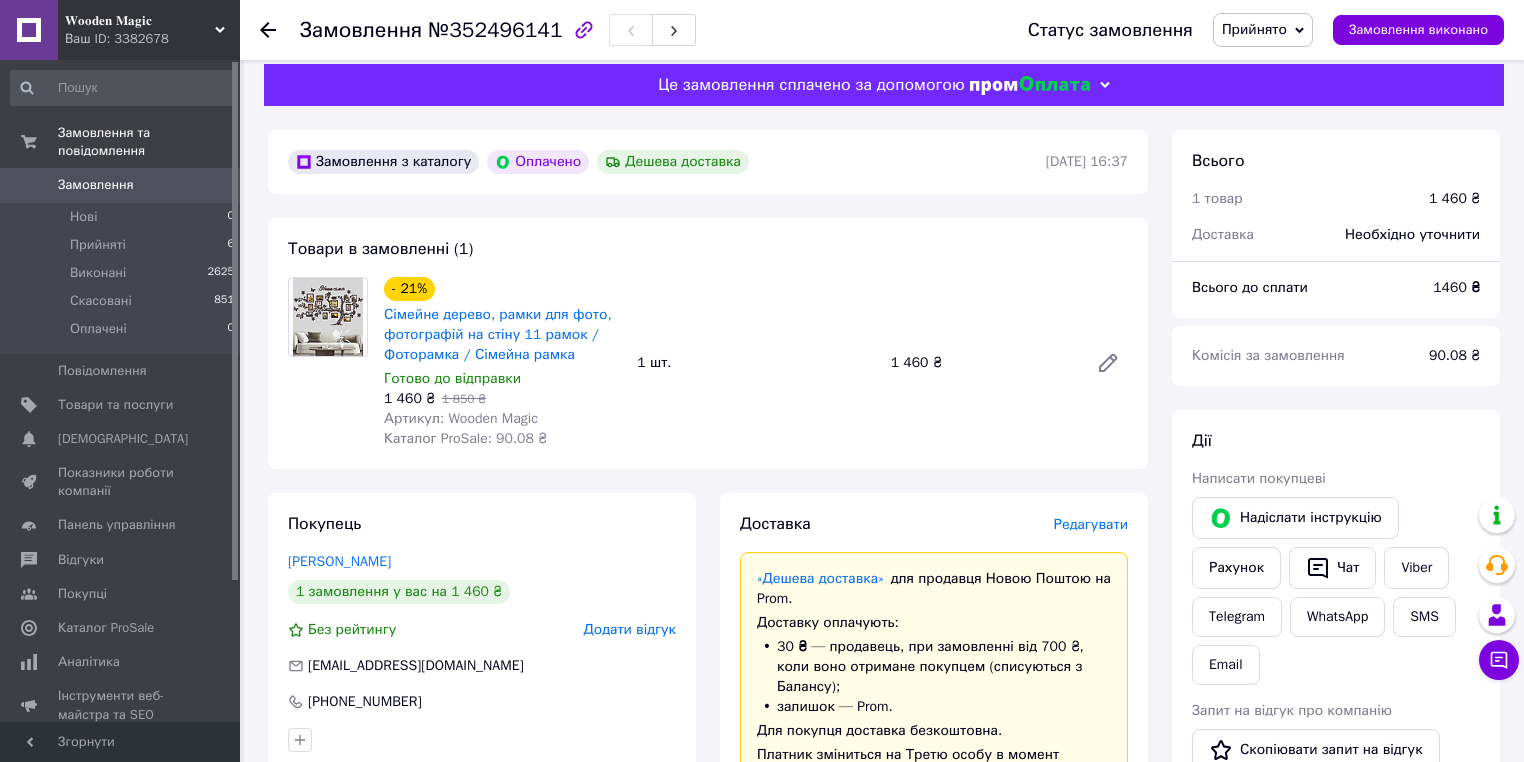scroll, scrollTop: 0, scrollLeft: 0, axis: both 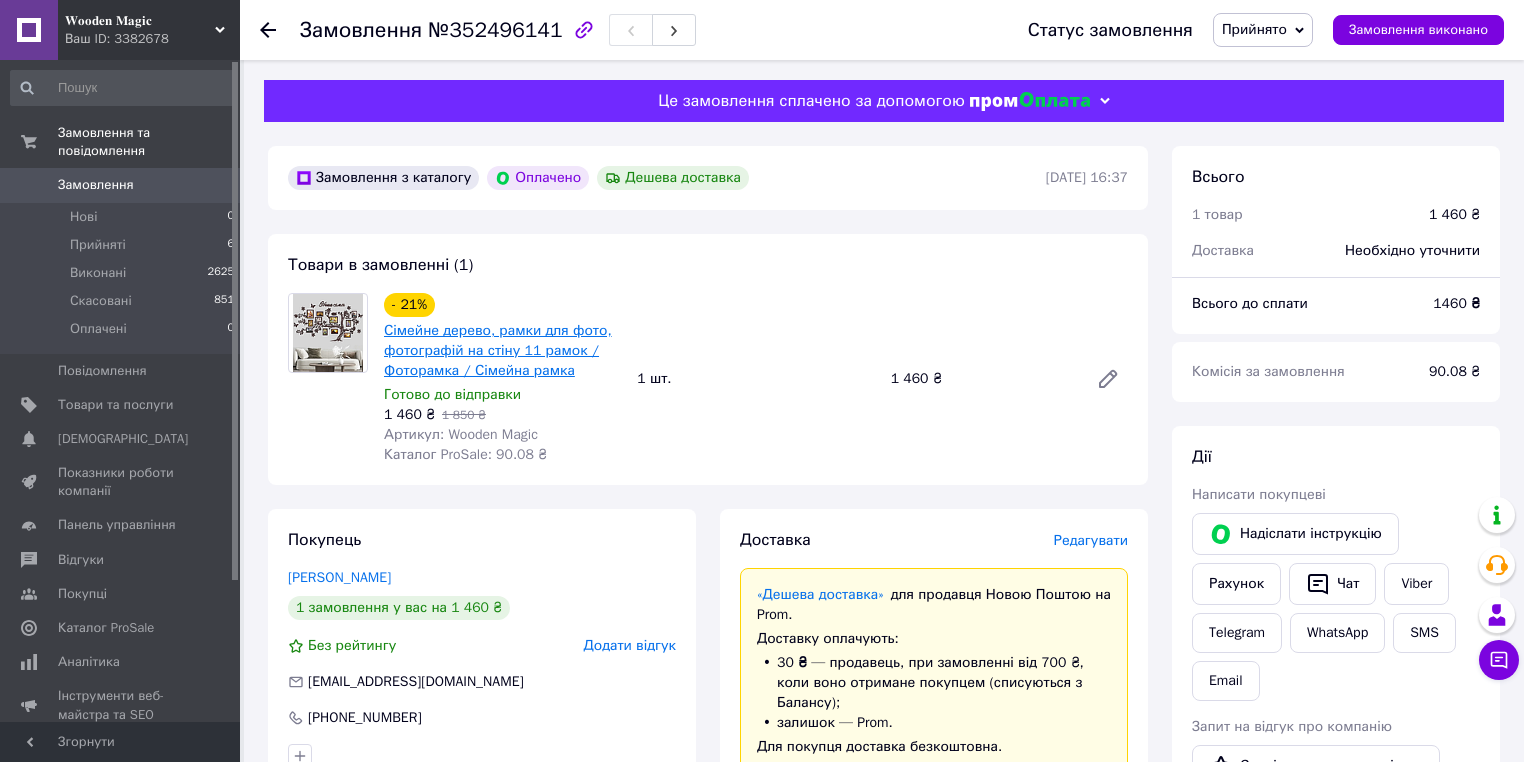 click on "Сімейне дерево, рамки для фото, фотографій на стіну 11 рамок / Фоторамка / Сімейна рамка" at bounding box center [498, 350] 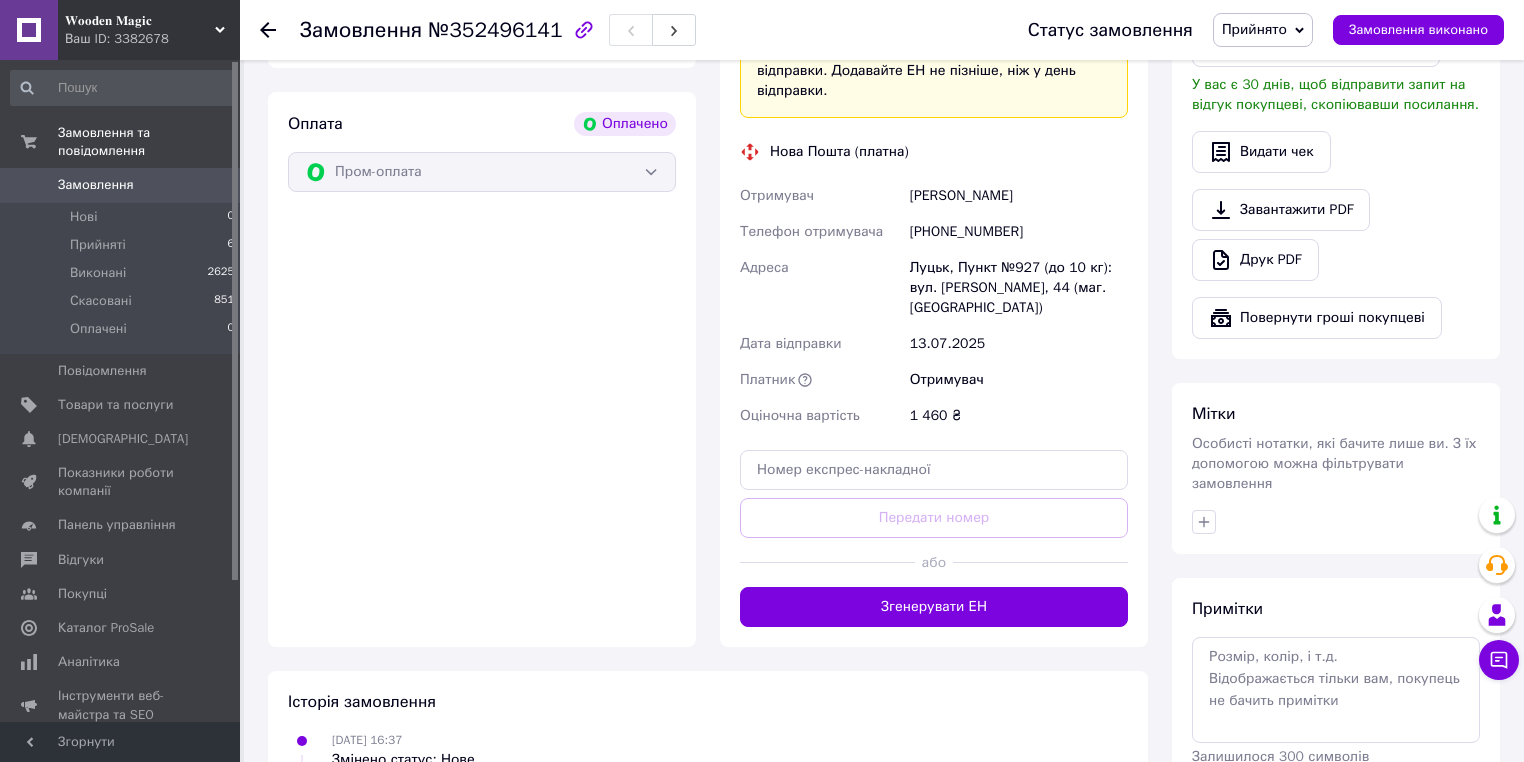 scroll, scrollTop: 320, scrollLeft: 0, axis: vertical 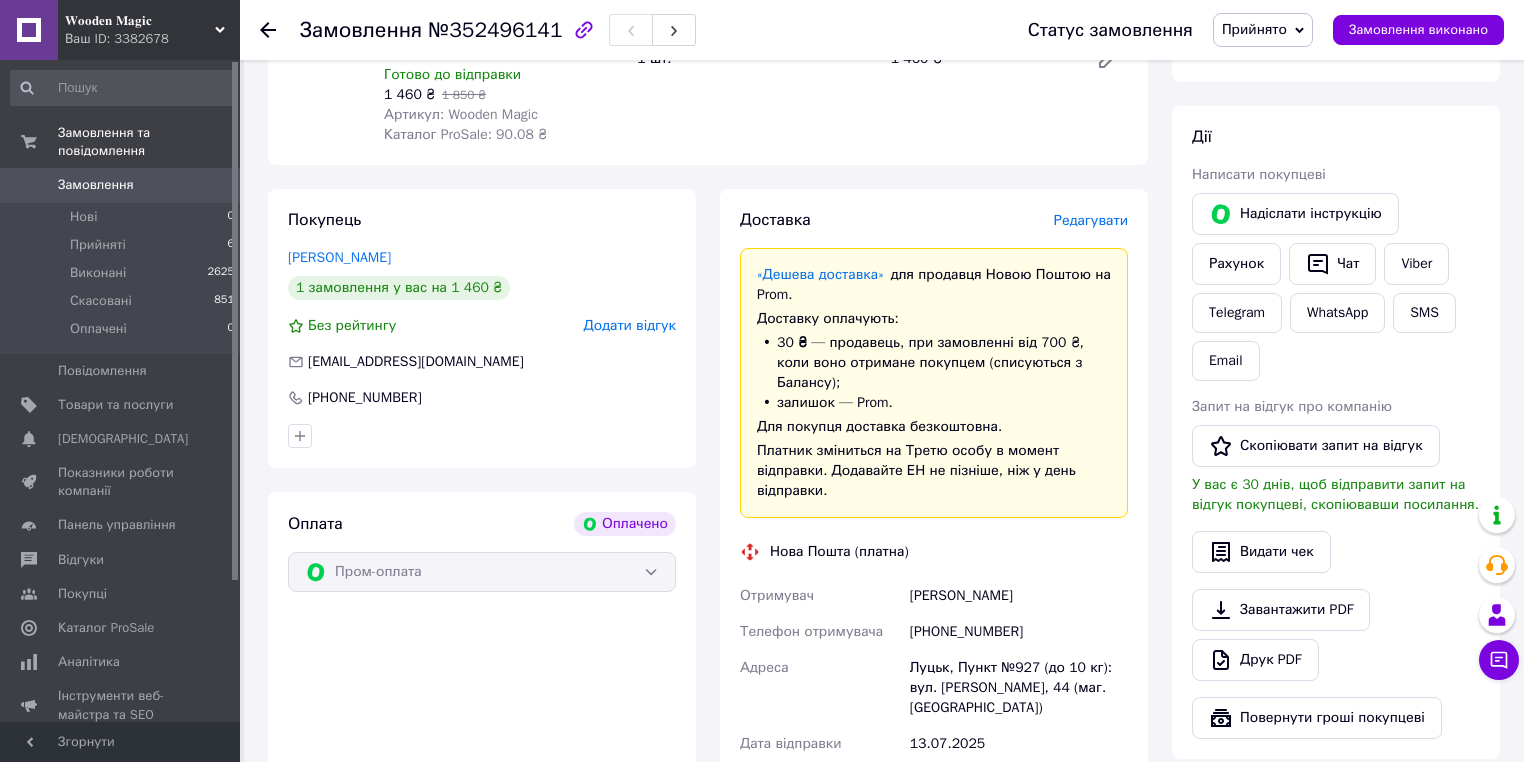 click on "Редагувати" at bounding box center [1091, 220] 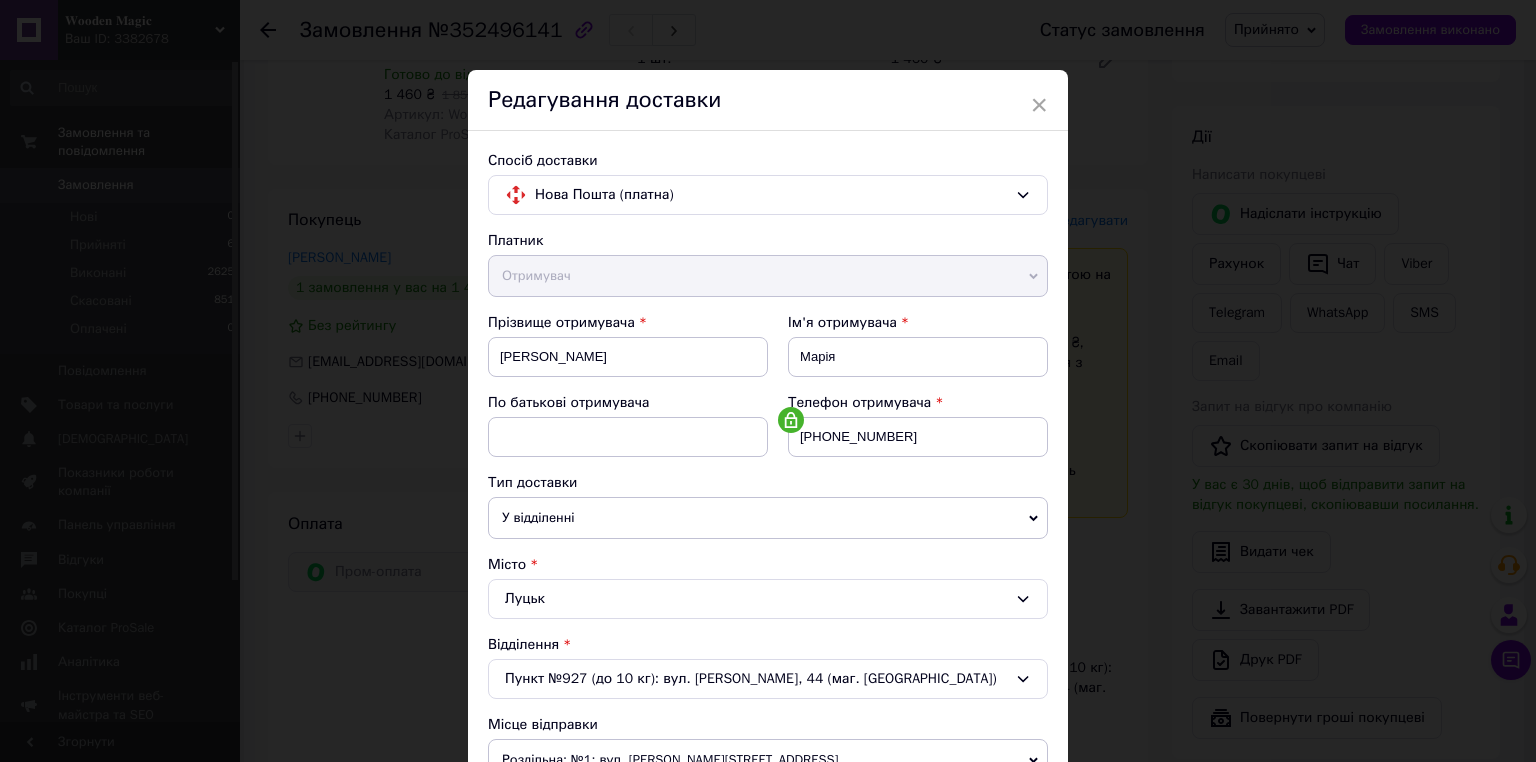 click on "× Редагування доставки Спосіб доставки Нова Пошта (платна) Платник Отримувач Відправник Прізвище отримувача [PERSON_NAME] Ім'я отримувача [PERSON_NAME] батькові отримувача Телефон отримувача [PHONE_NUMBER] Тип доставки У відділенні Кур'єром В поштоматі Місто [GEOGRAPHIC_DATA] Відділення Пункт №927 (до 10 кг): вул. [PERSON_NAME], 44 (маг. MOYO) Місце відправки Роздільна: №1: вул. [PERSON_NAME][STREET_ADDRESS] Немає збігів. Спробуйте змінити умови пошуку Додати ще місце відправки Тип посилки Вантаж Документи Номер упаковки (не обов'язково) Оціночна вартість 1460 Дата відправки [DATE] < 2025 > < Июль > Пн Вт Ср Чт Пт Сб Вс" at bounding box center [768, 381] 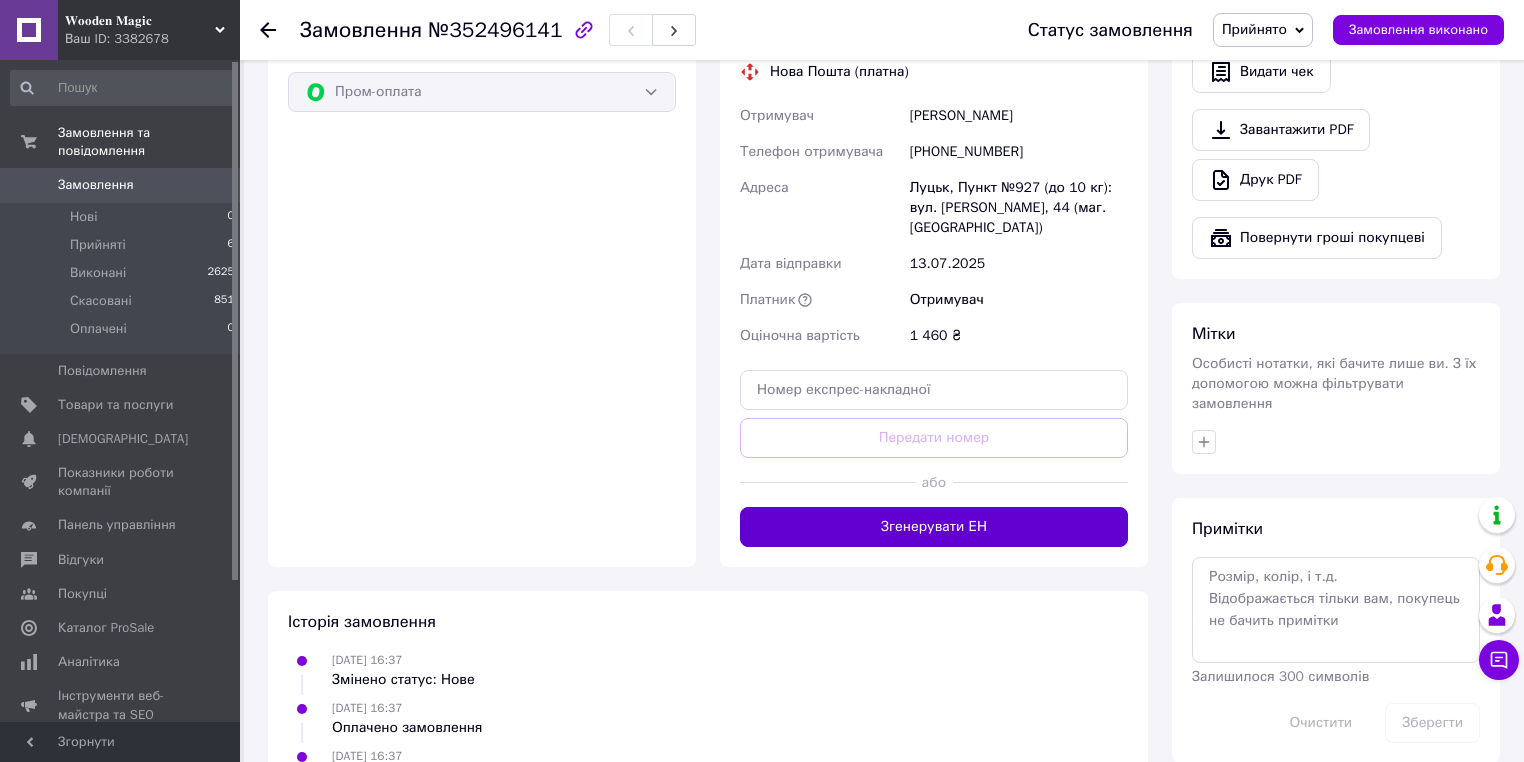 click on "Згенерувати ЕН" at bounding box center (934, 527) 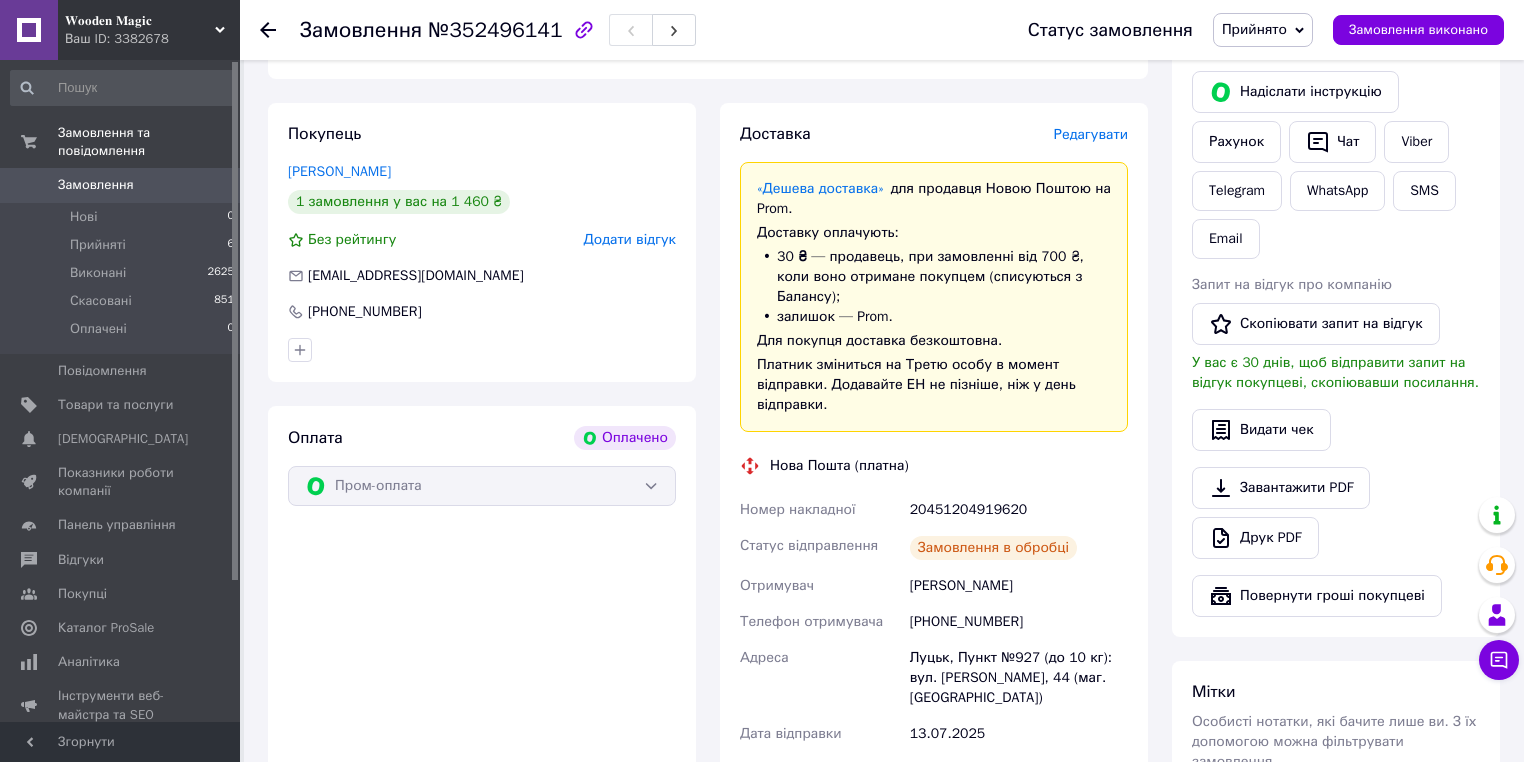 scroll, scrollTop: 400, scrollLeft: 0, axis: vertical 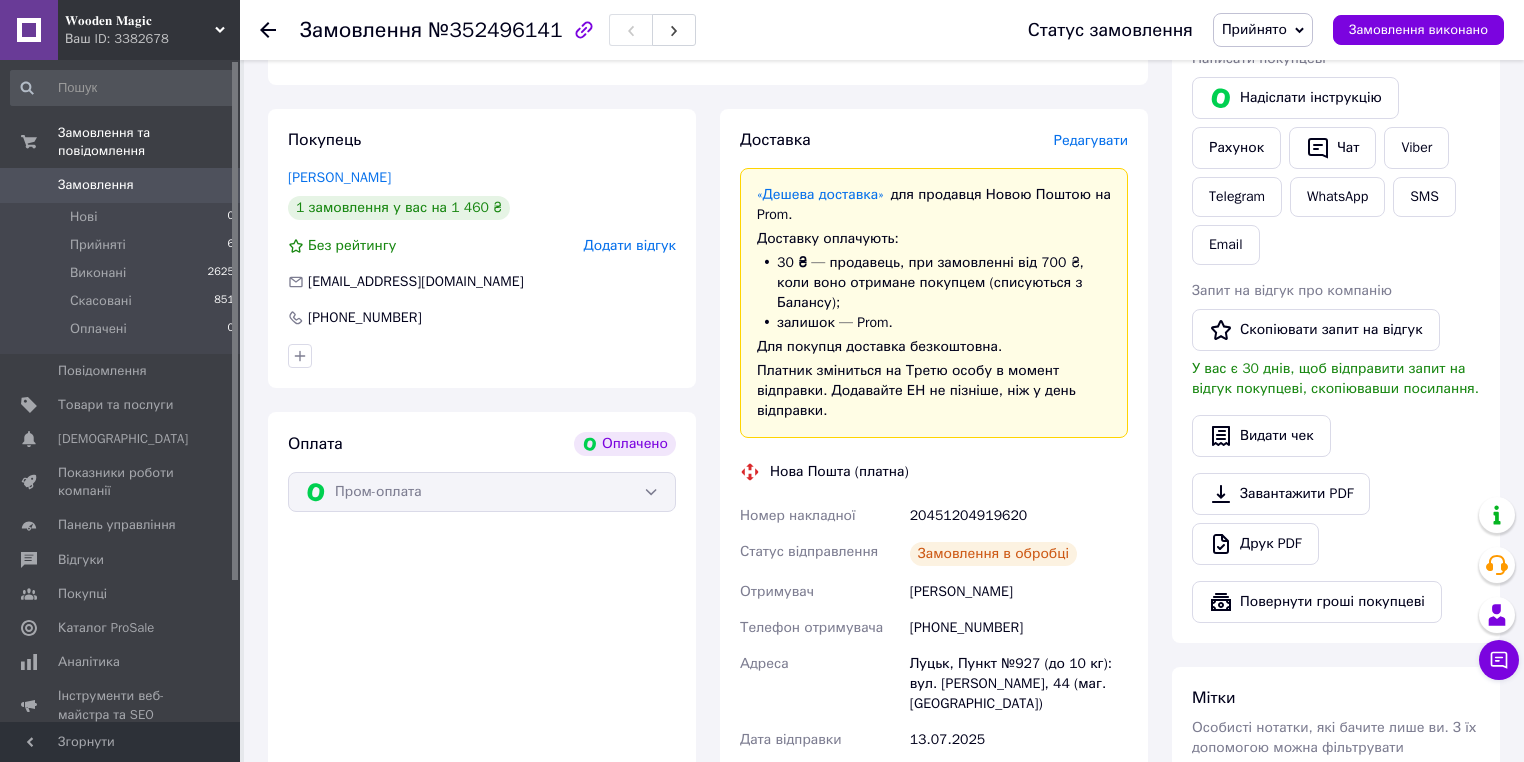 click on "20451204919620" at bounding box center (1019, 516) 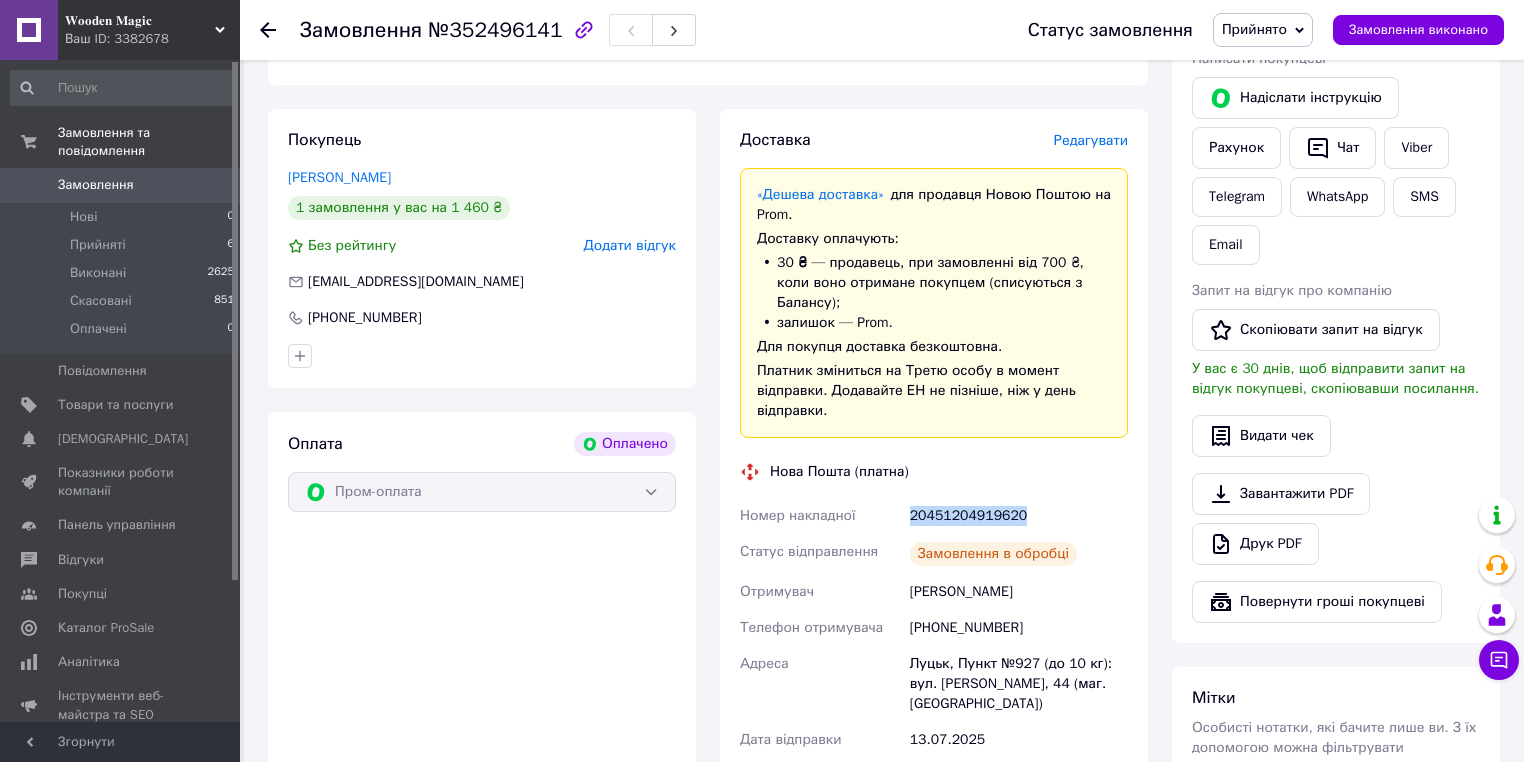 copy on "20451204919620" 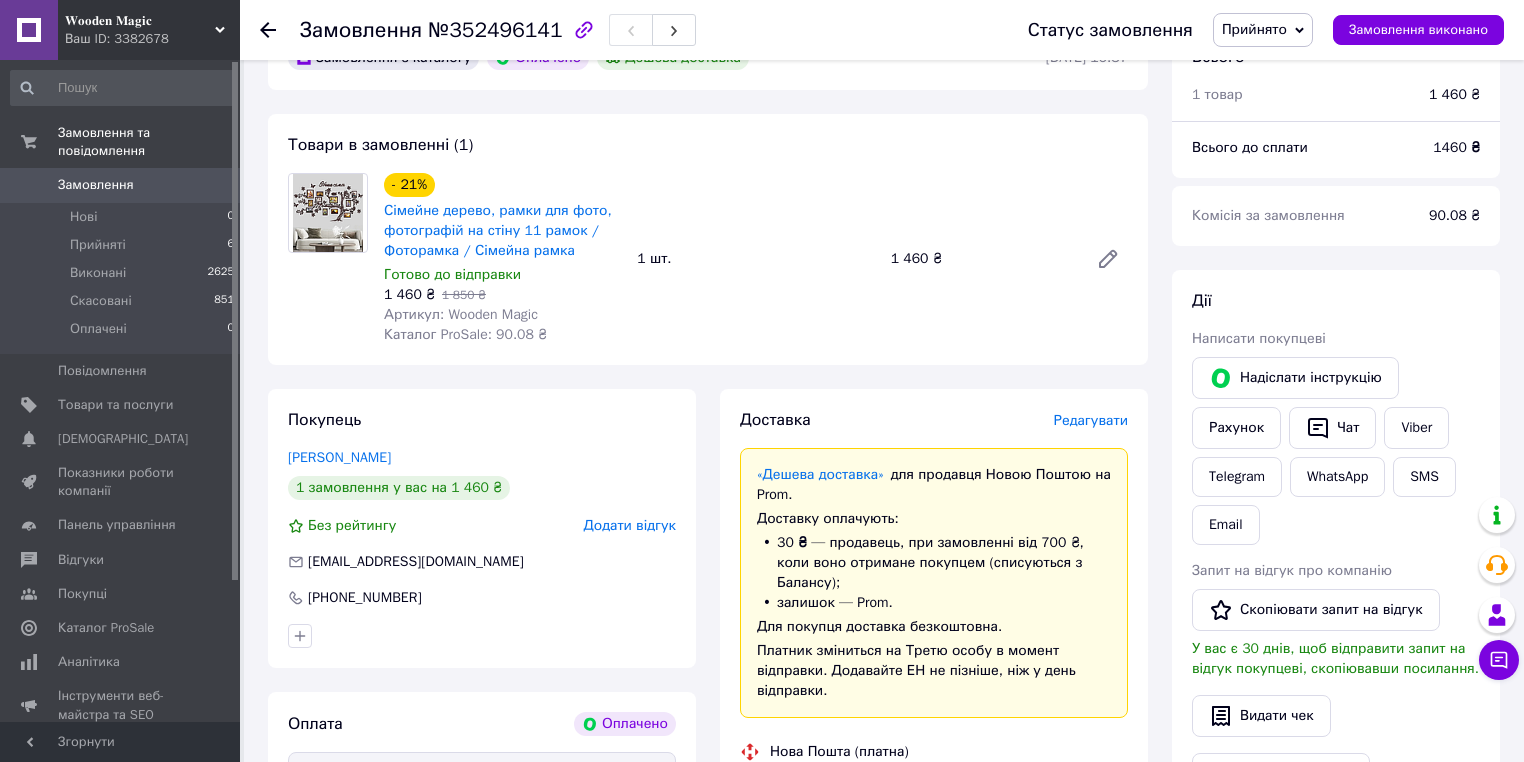 scroll, scrollTop: 0, scrollLeft: 0, axis: both 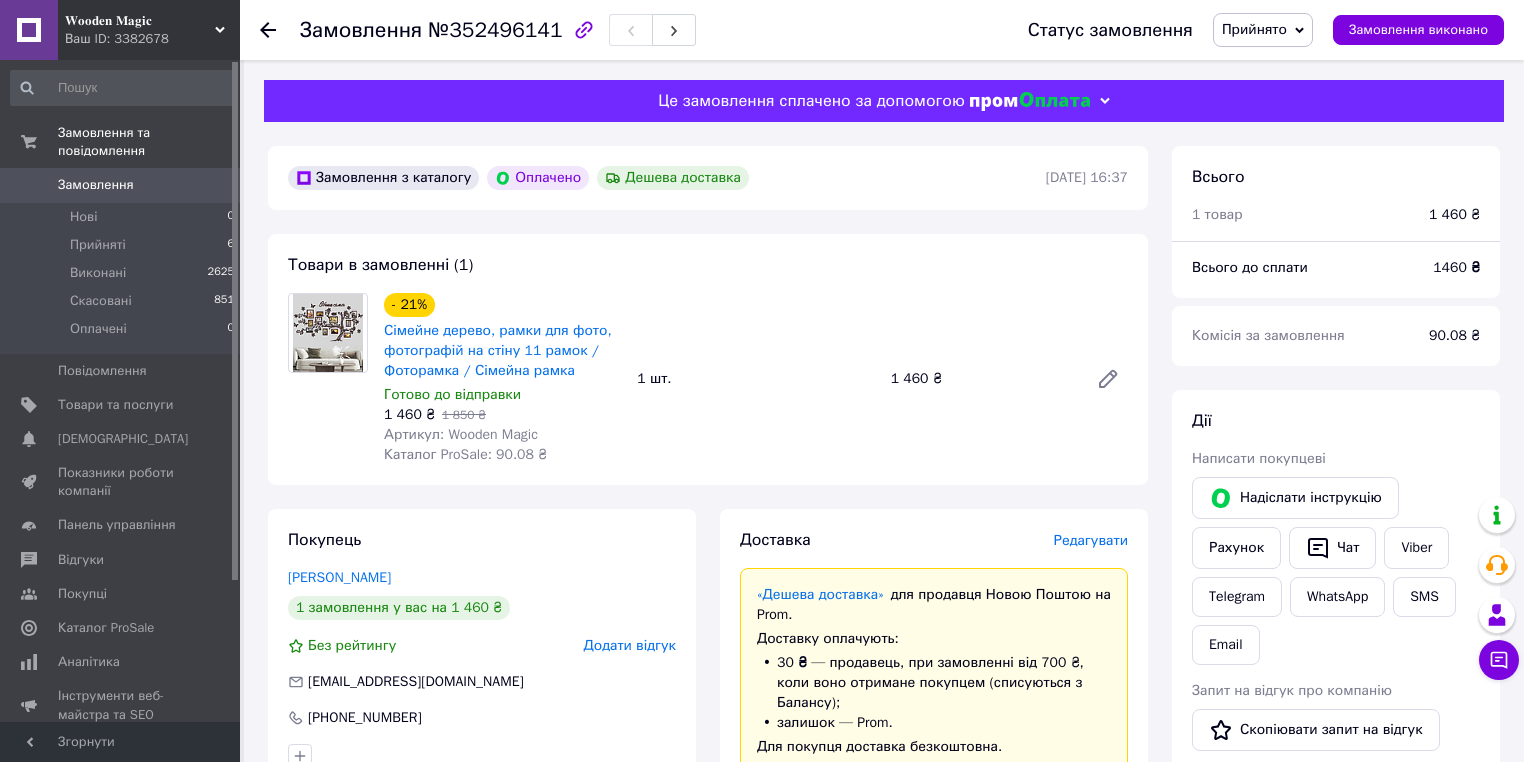 click 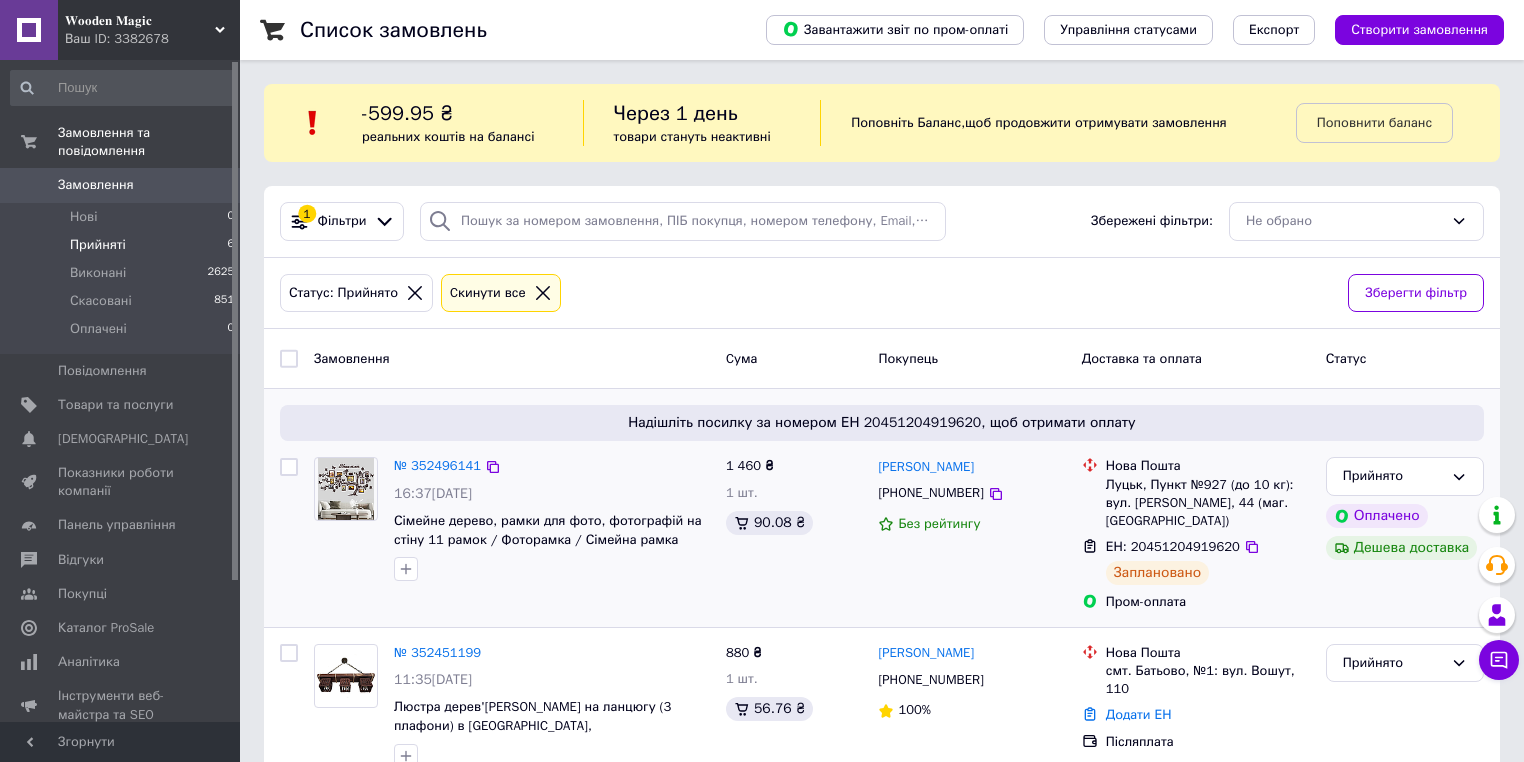 click on "№ 352496141 16:37[DATE] Сімейне дерево, рамки для фото, фотографій на стіну 11 рамок / Фоторамка / Сімейна рамка" at bounding box center (552, 519) 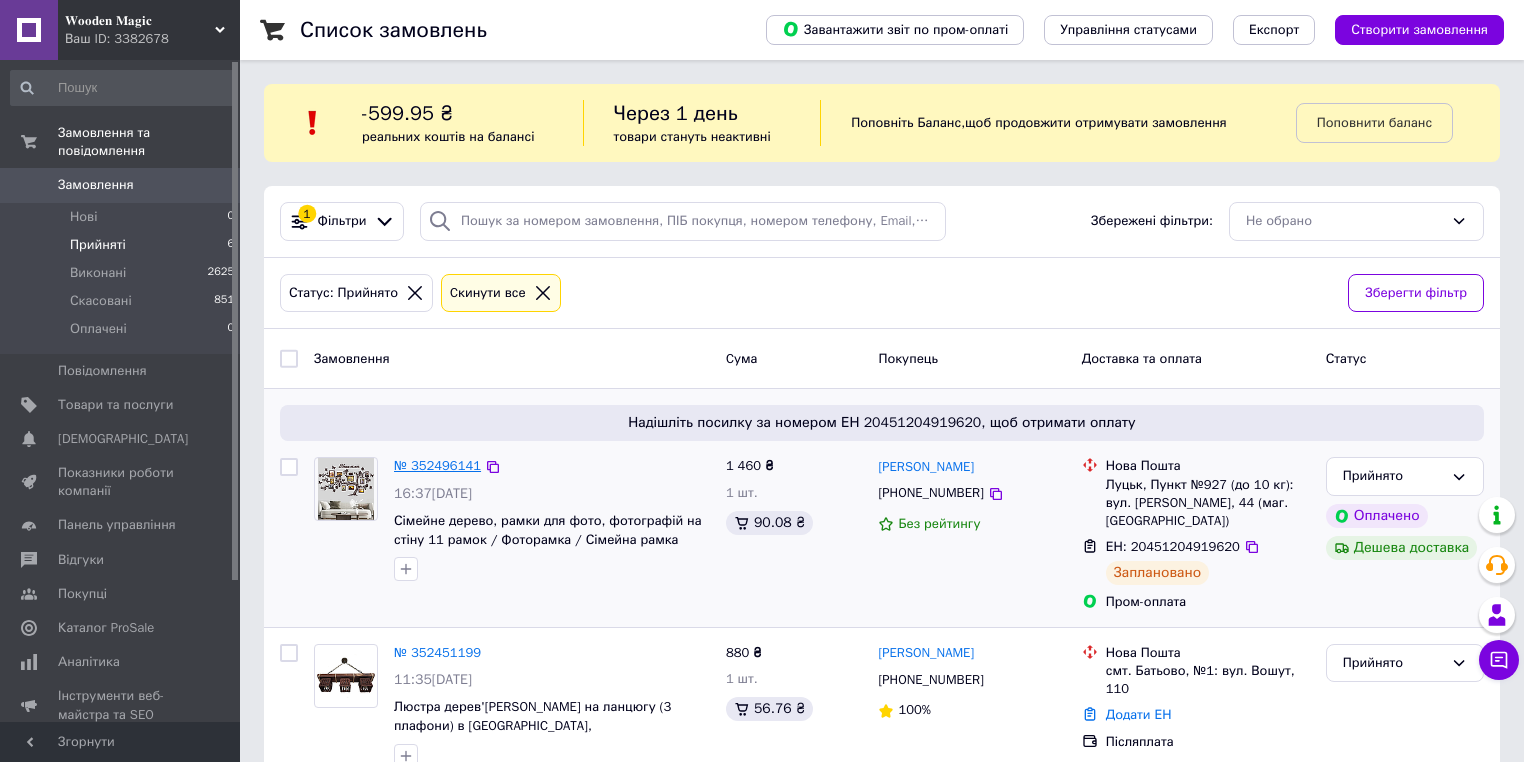 click on "№ 352496141" at bounding box center [437, 465] 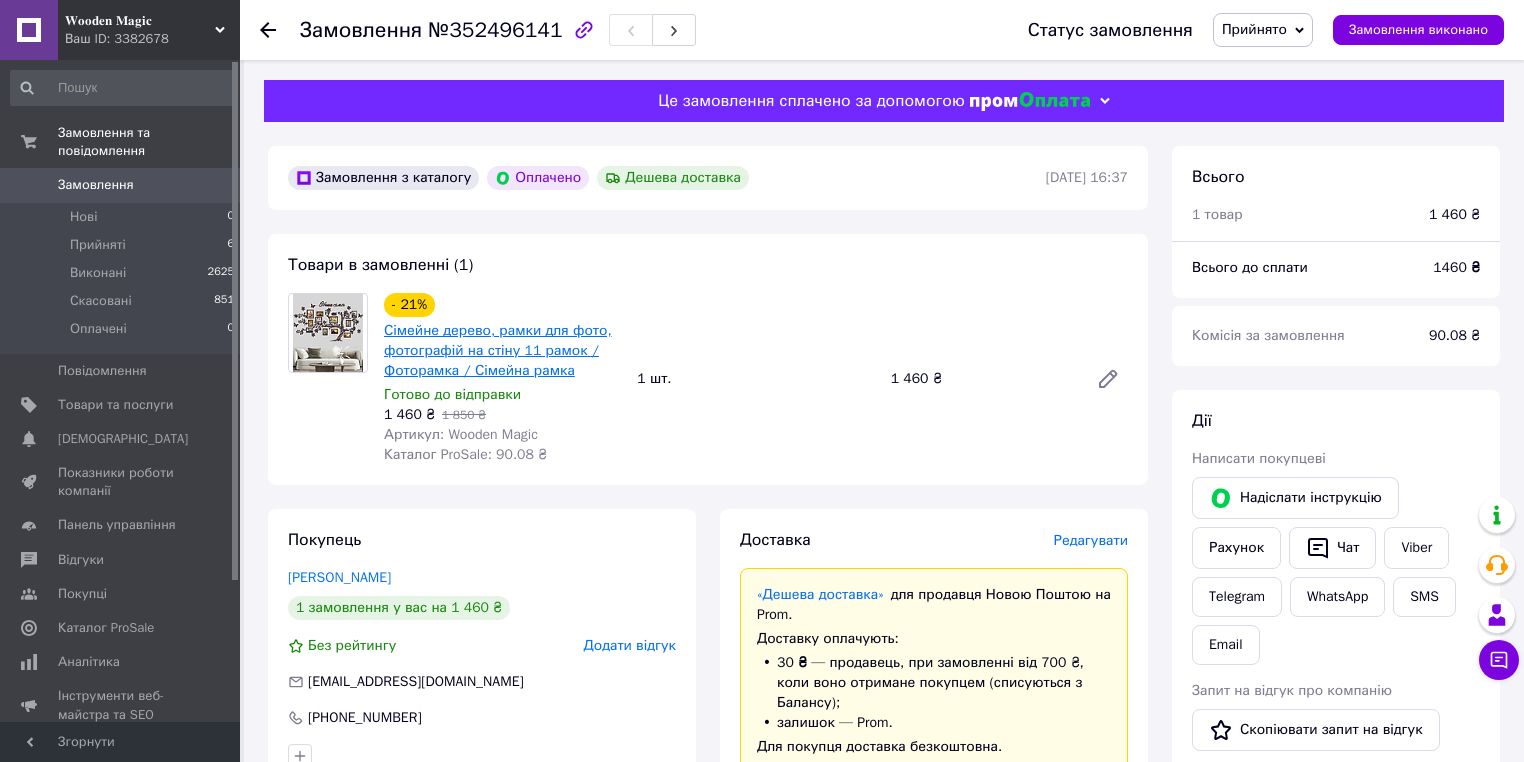 click on "Сімейне дерево, рамки для фото, фотографій на стіну 11 рамок / Фоторамка / Сімейна рамка" at bounding box center (498, 350) 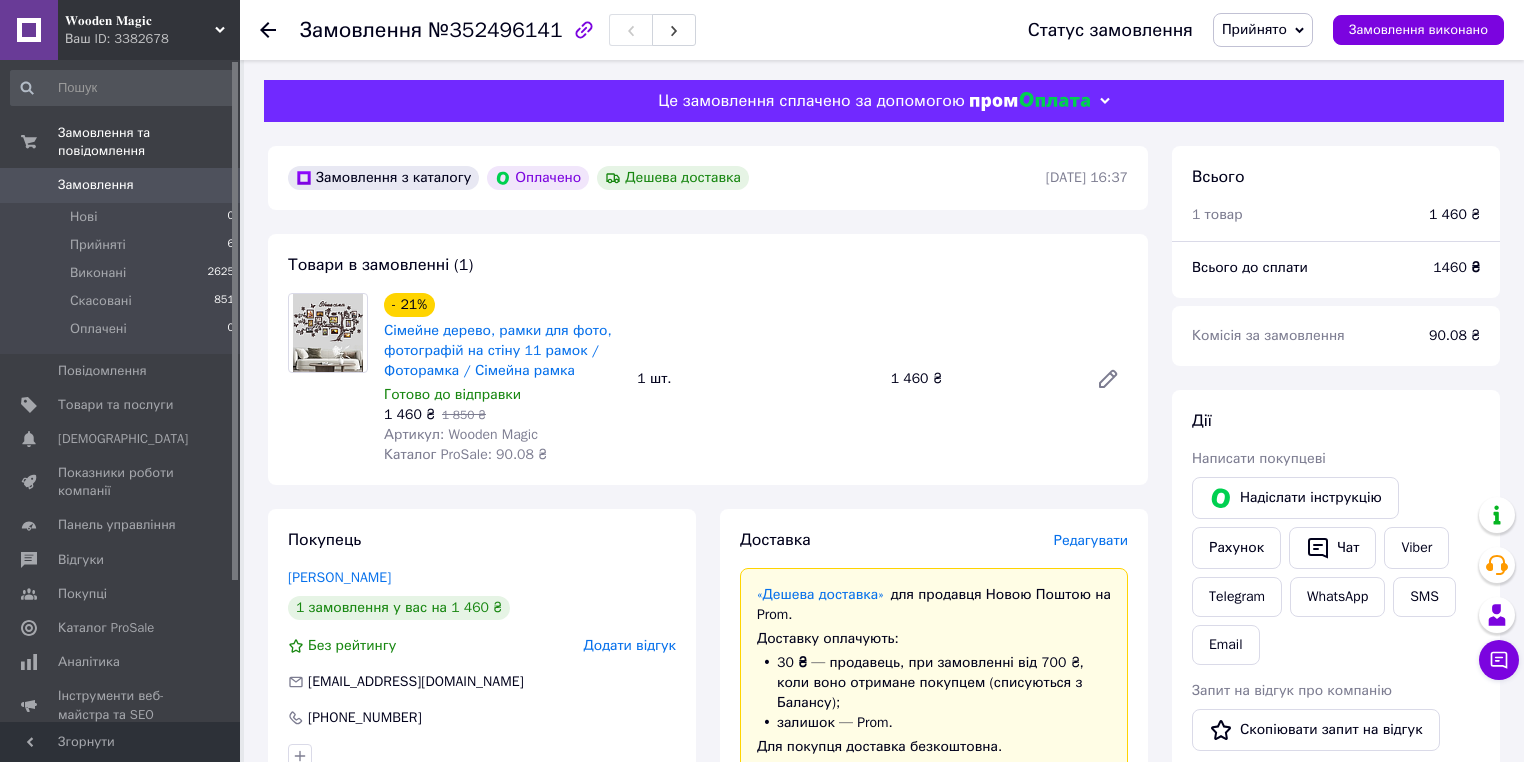 click at bounding box center [280, 30] 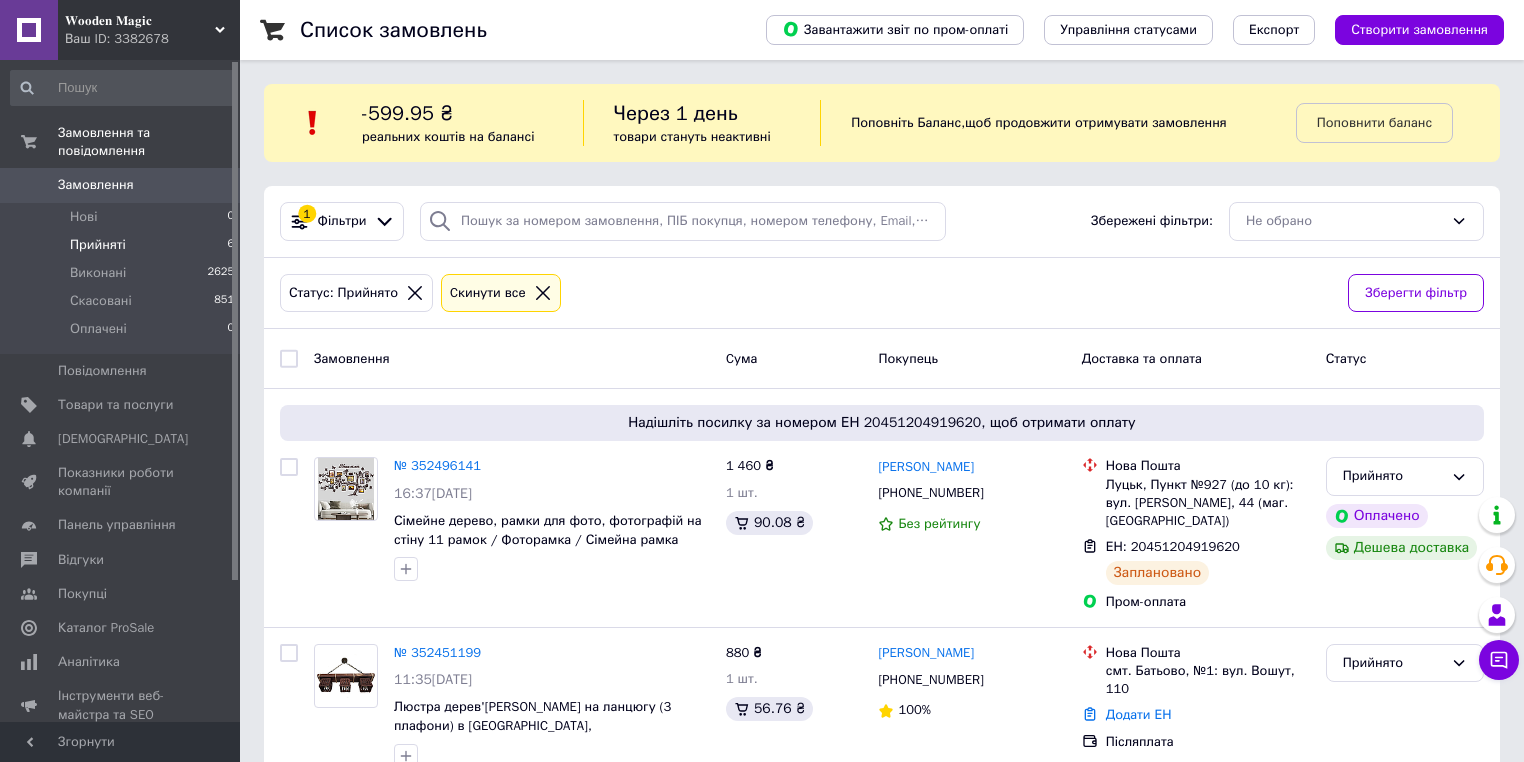 click 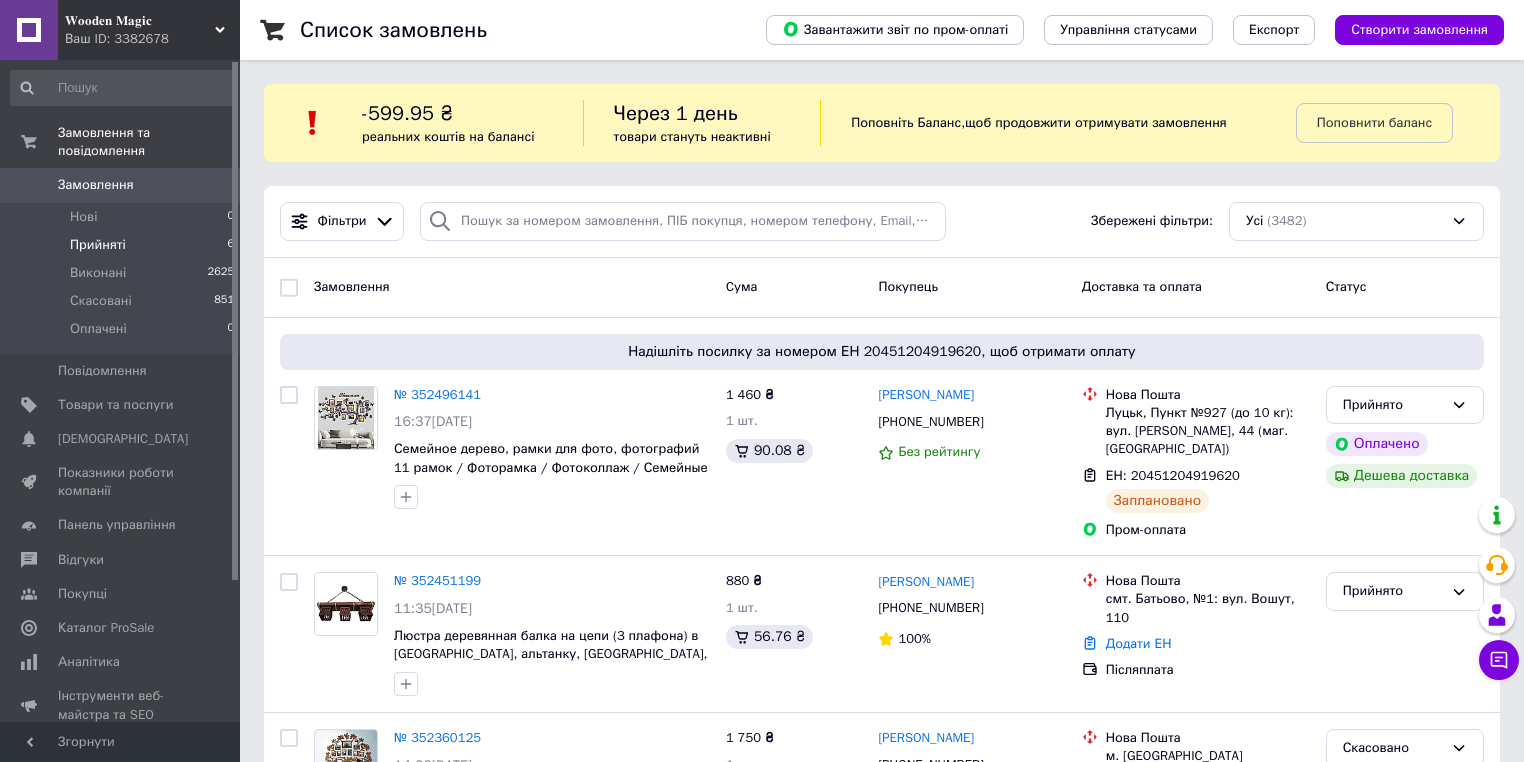 click on "Замовлення" at bounding box center (512, 287) 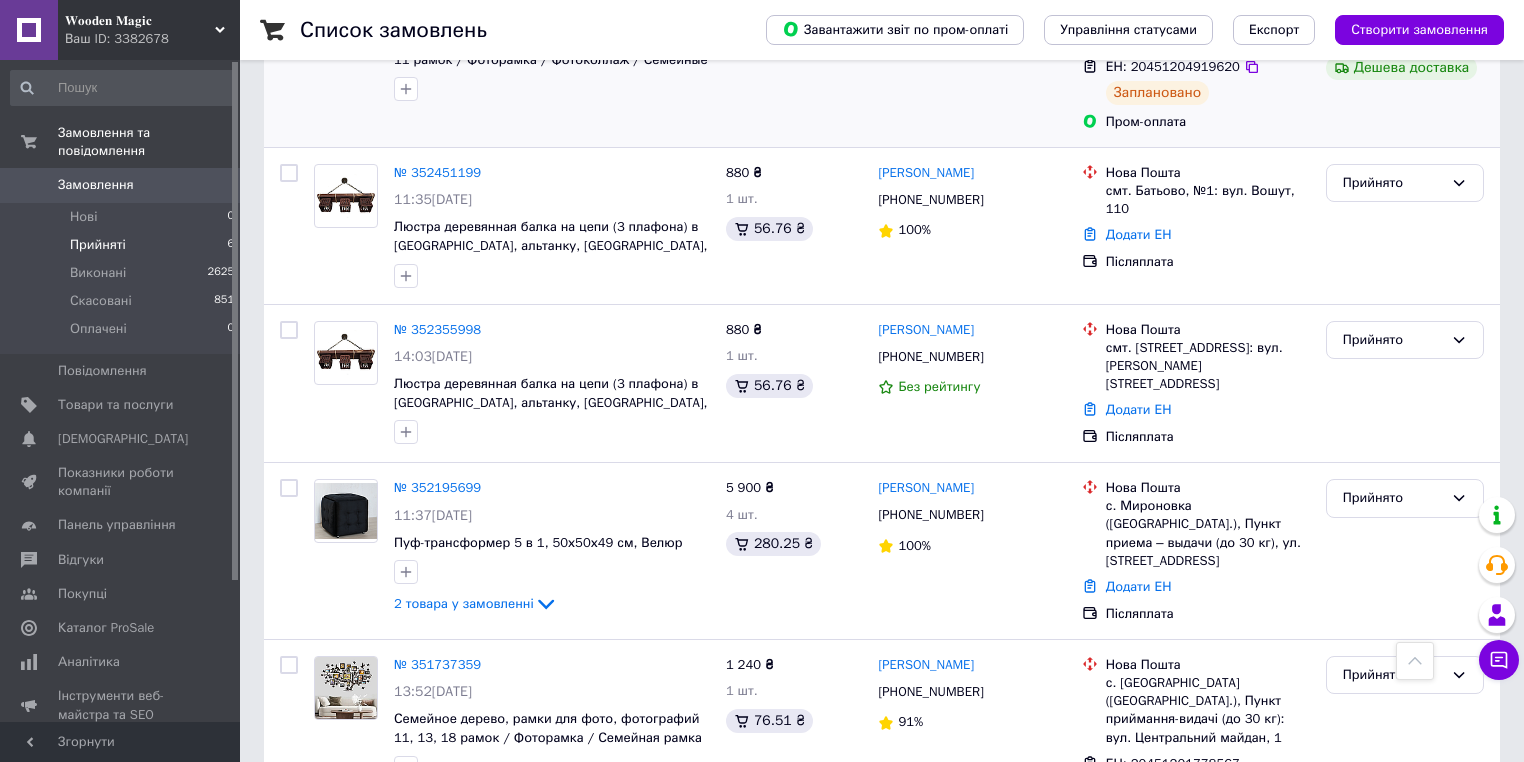 scroll, scrollTop: 696, scrollLeft: 0, axis: vertical 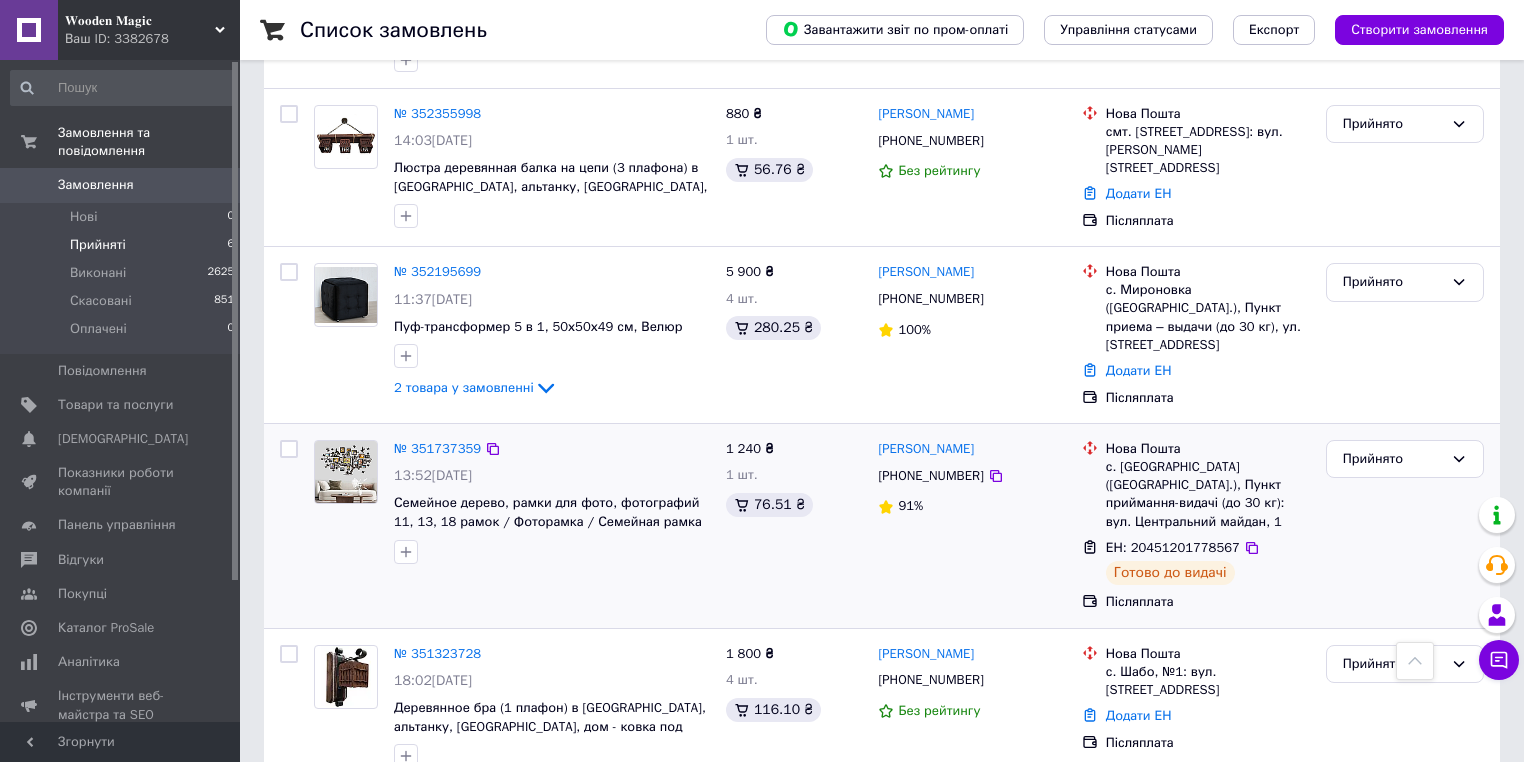 click on "1 240 ₴ 1 шт. 76.51 ₴" at bounding box center (794, 526) 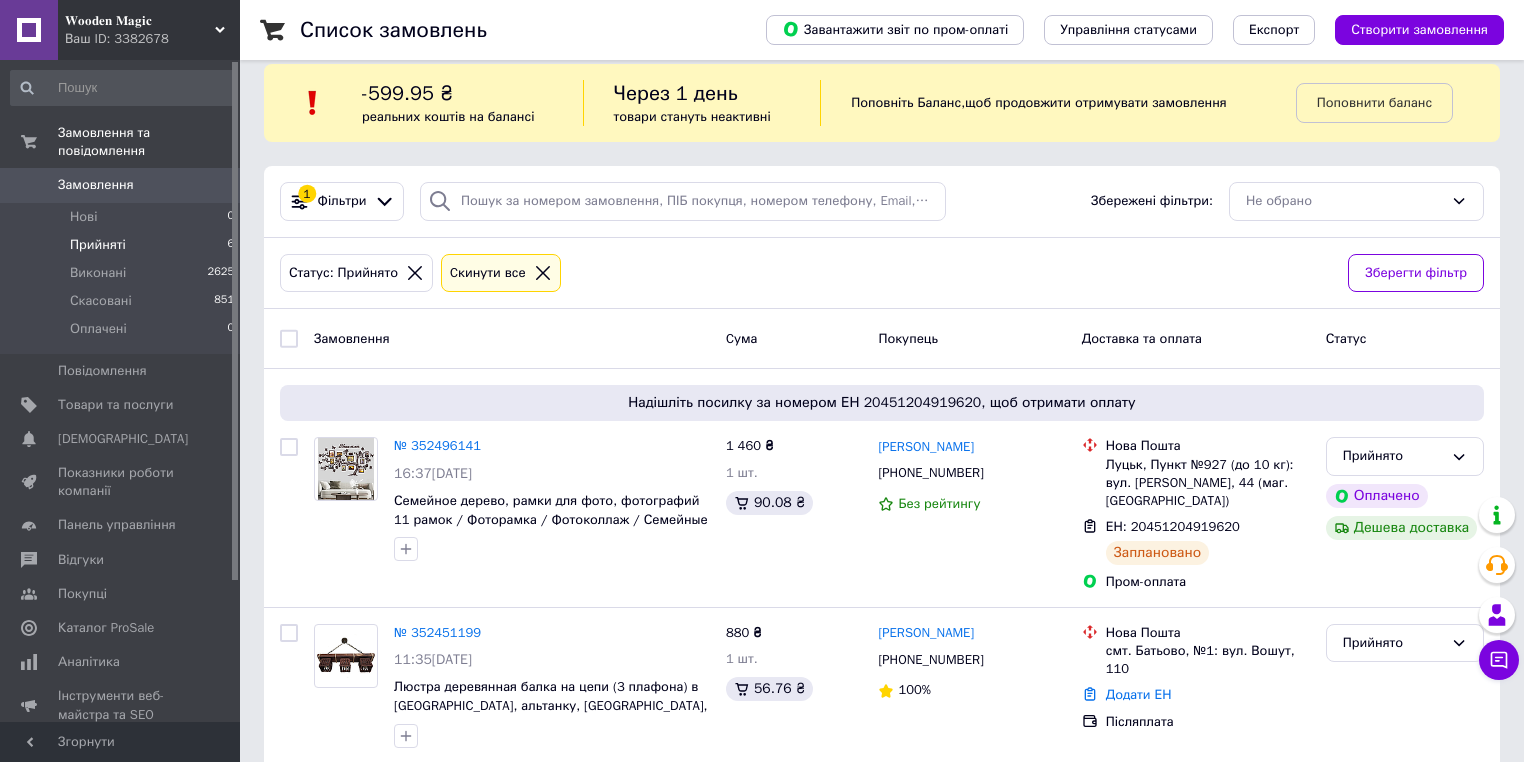 scroll, scrollTop: 0, scrollLeft: 0, axis: both 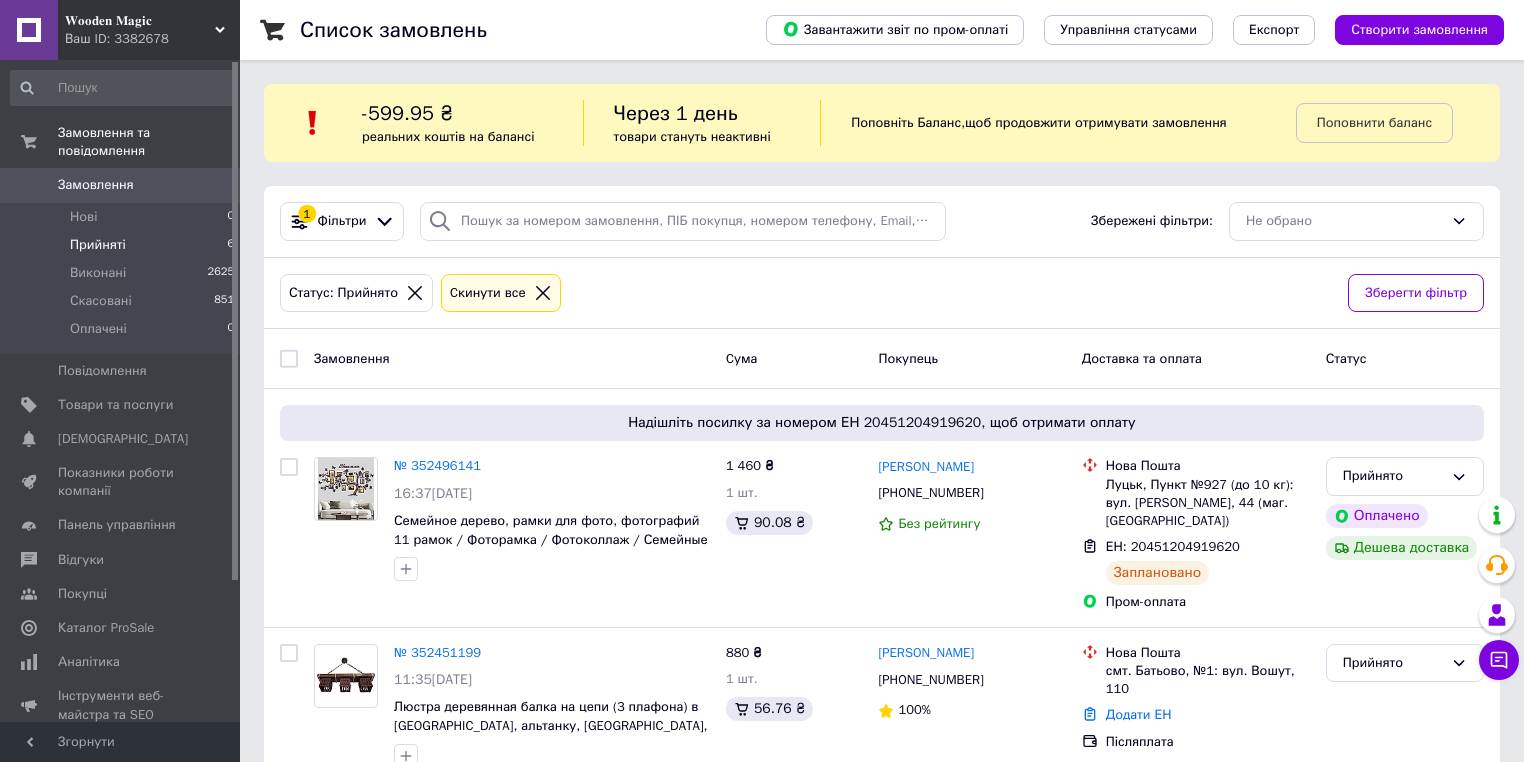 click at bounding box center (543, 293) 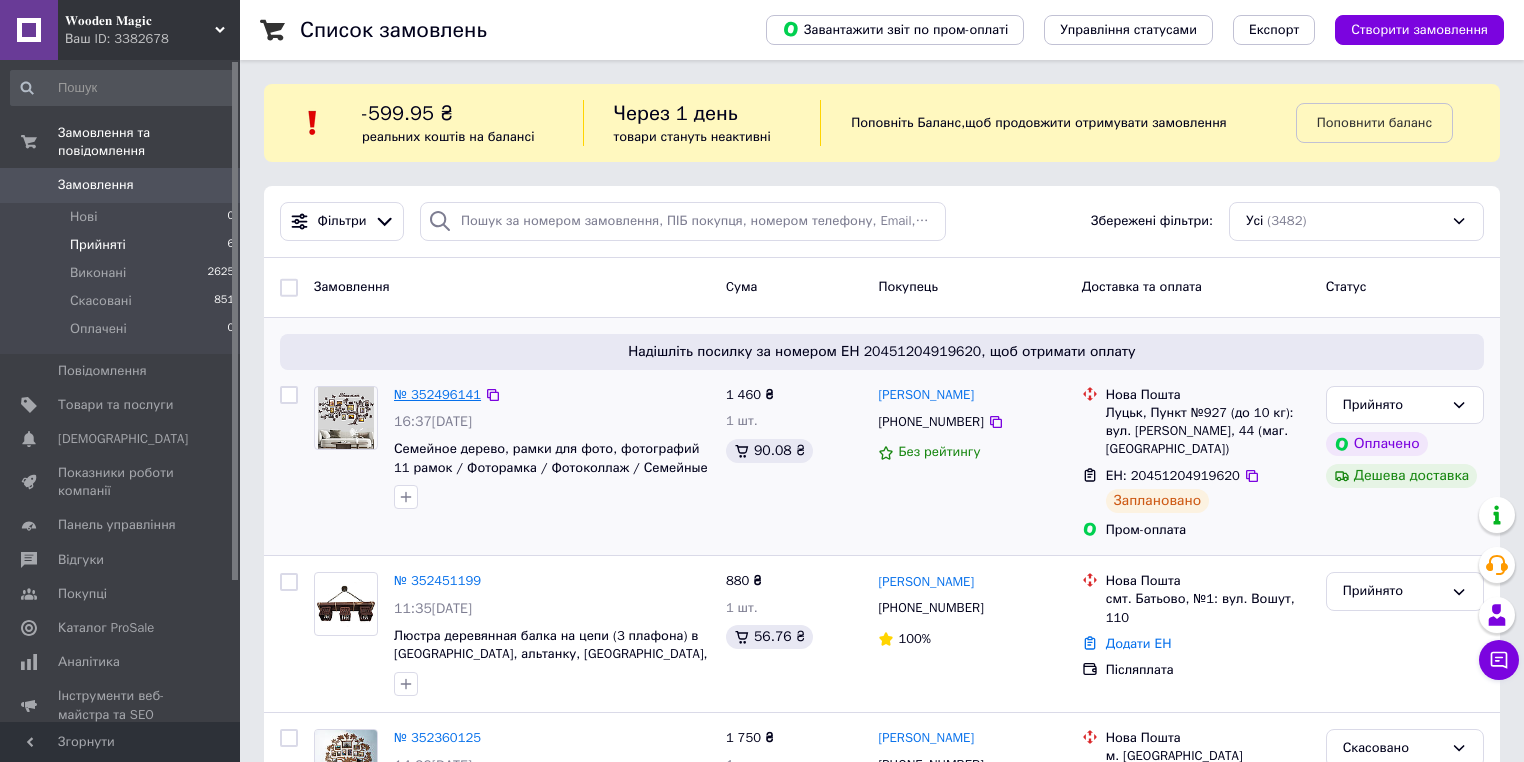 click on "№ 352496141" at bounding box center [437, 394] 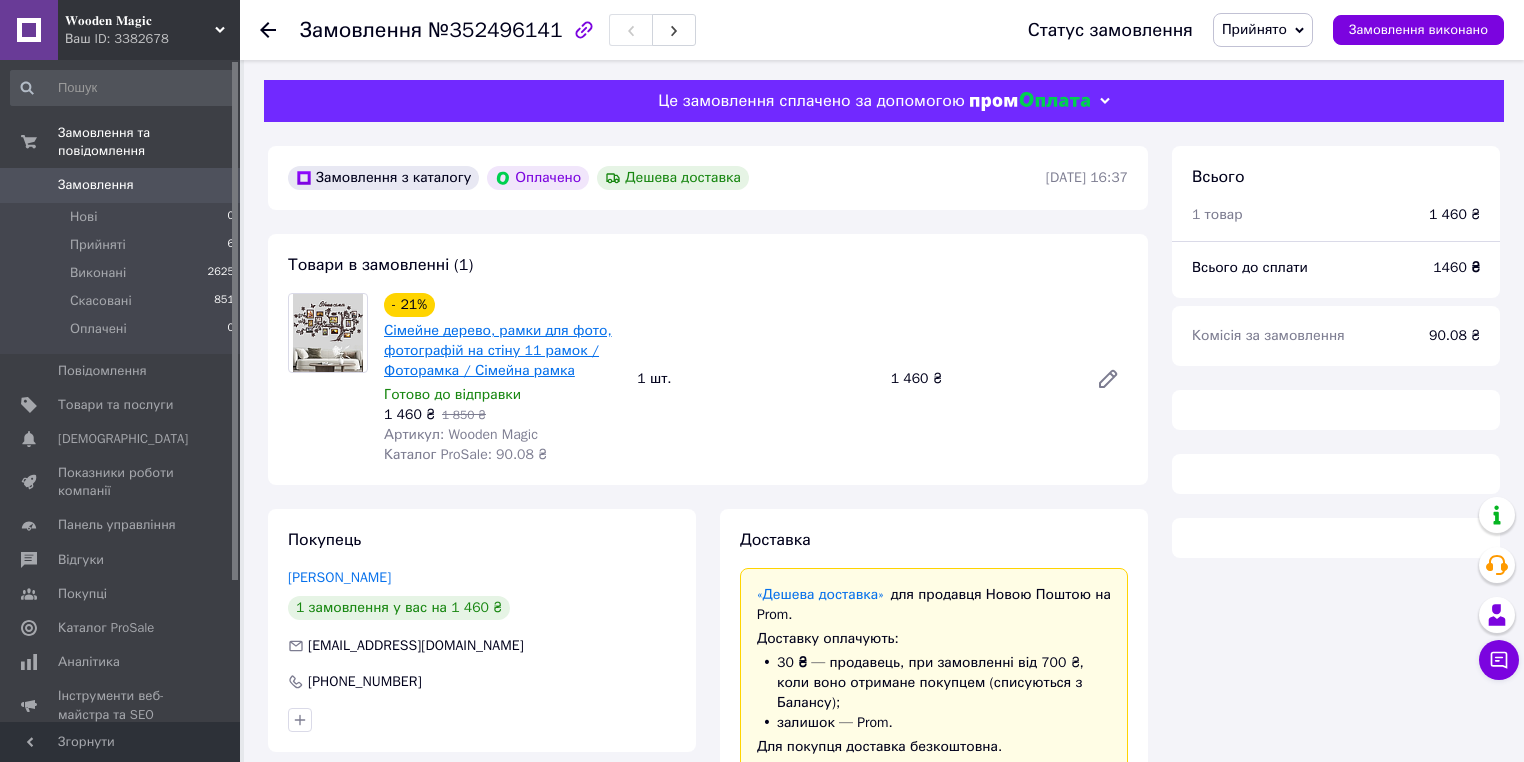 click on "Сімейне дерево, рамки для фото, фотографій на стіну 11 рамок / Фоторамка / Сімейна рамка" at bounding box center (498, 350) 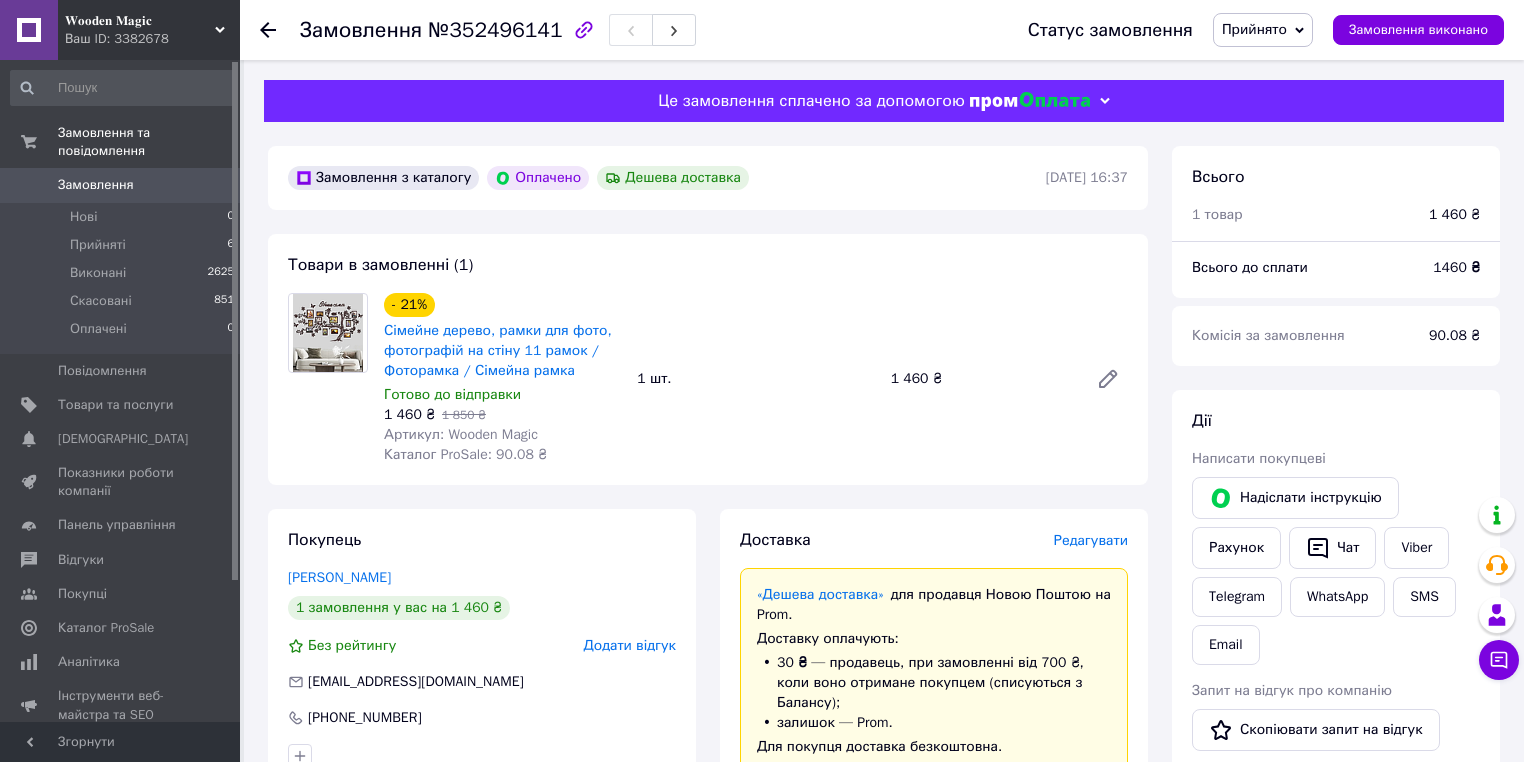 click 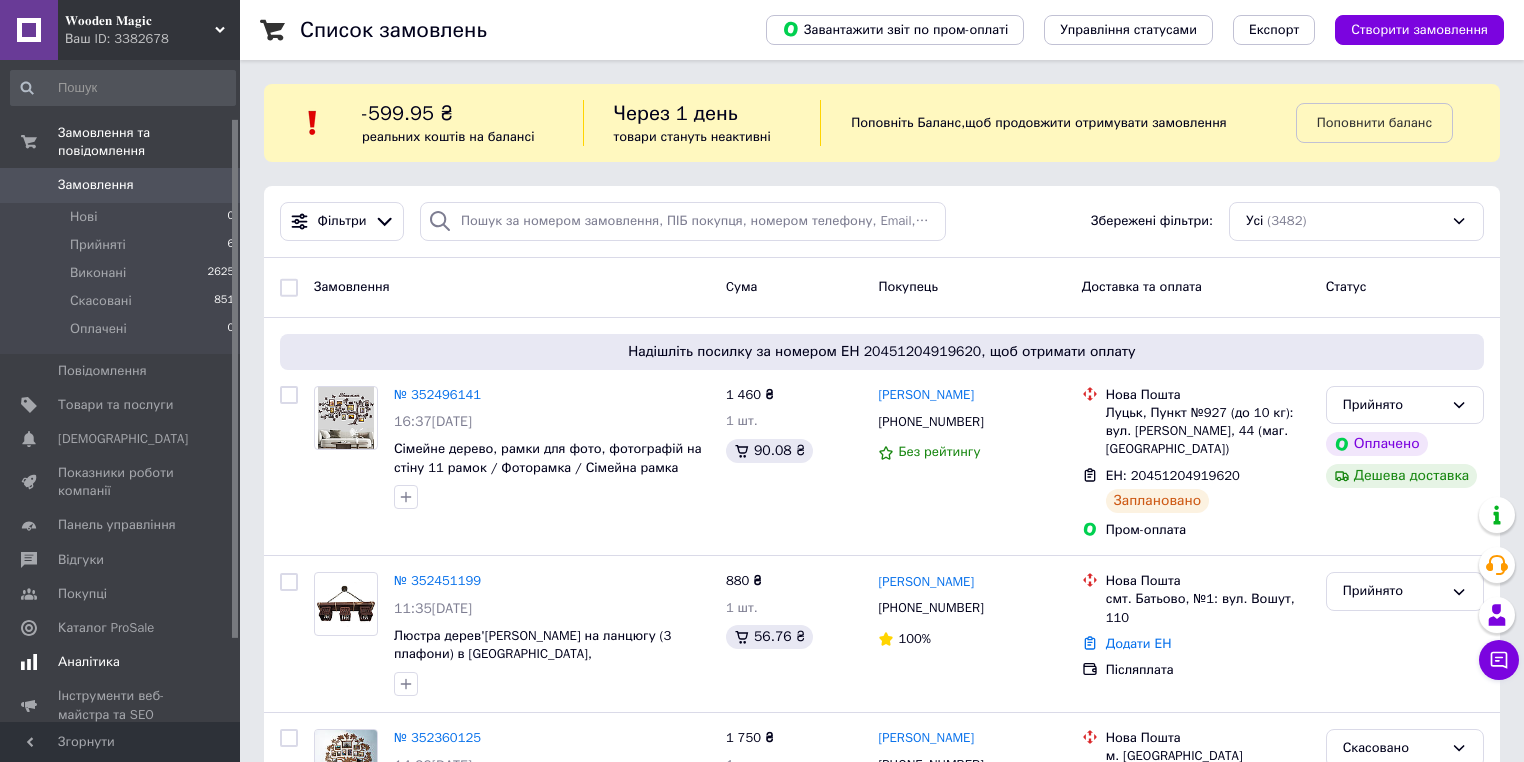 scroll, scrollTop: 180, scrollLeft: 0, axis: vertical 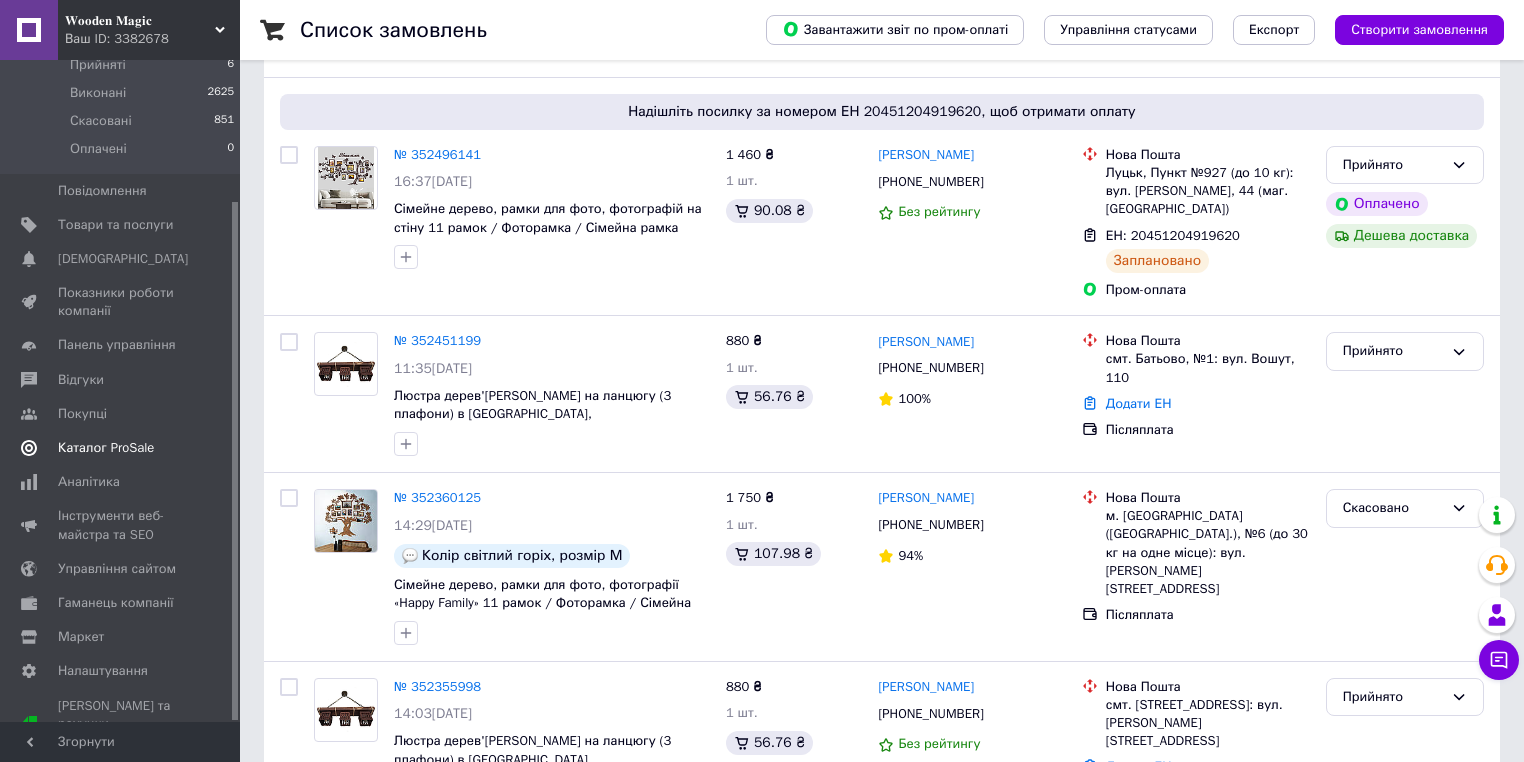 click on "Каталог ProSale" at bounding box center [123, 448] 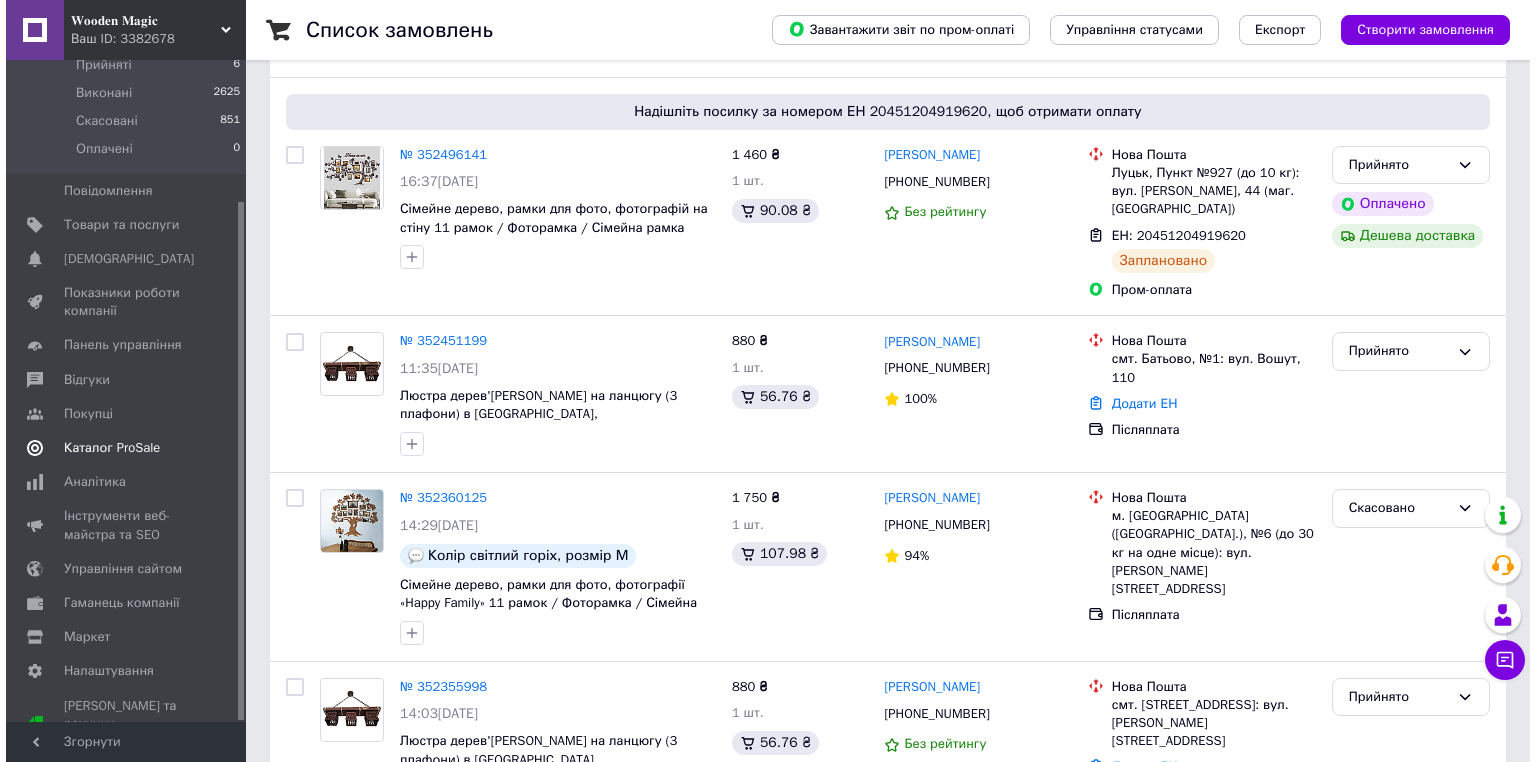 scroll, scrollTop: 0, scrollLeft: 0, axis: both 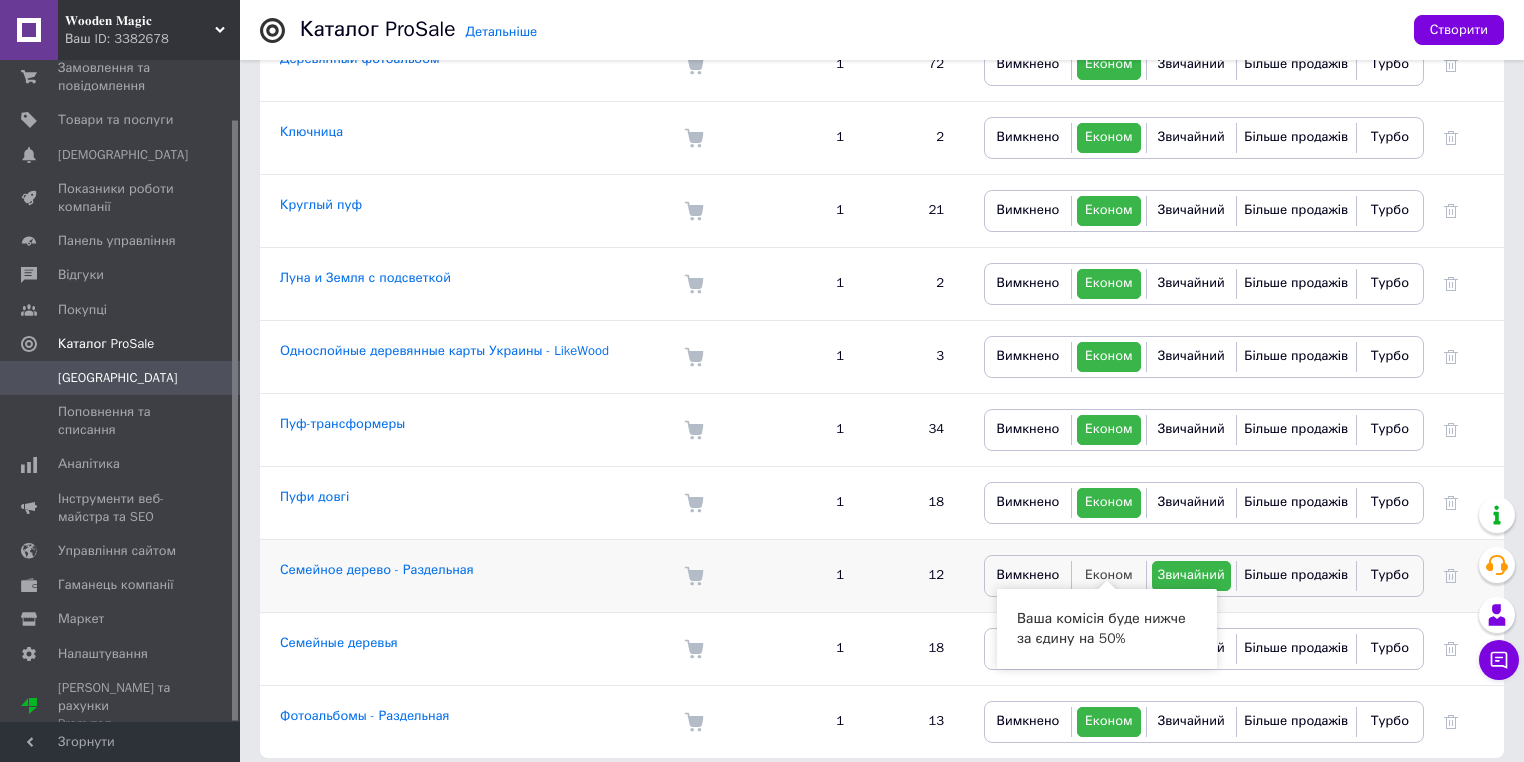 click on "Економ" at bounding box center (1109, 574) 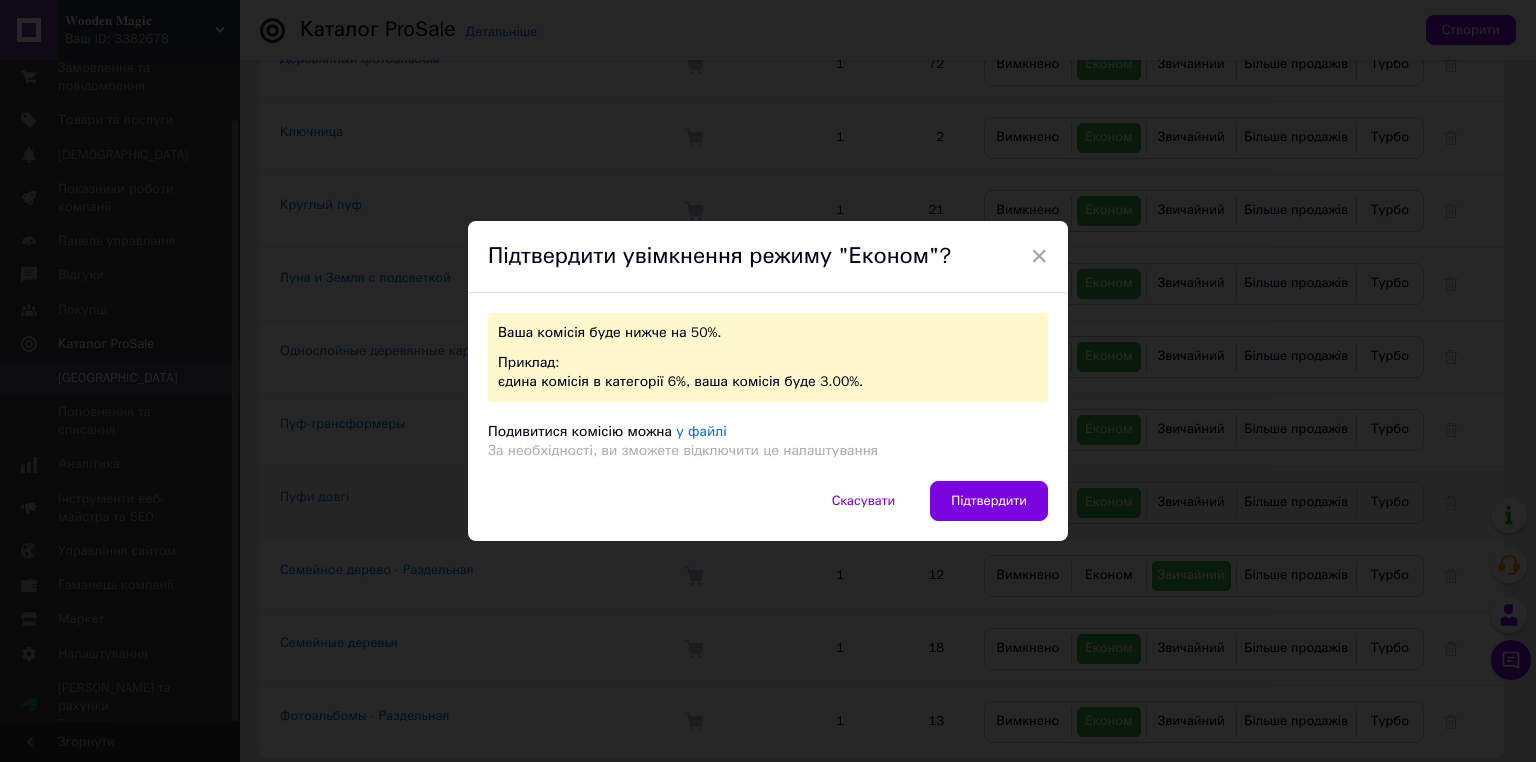 click on "Підтвердити" at bounding box center (989, 501) 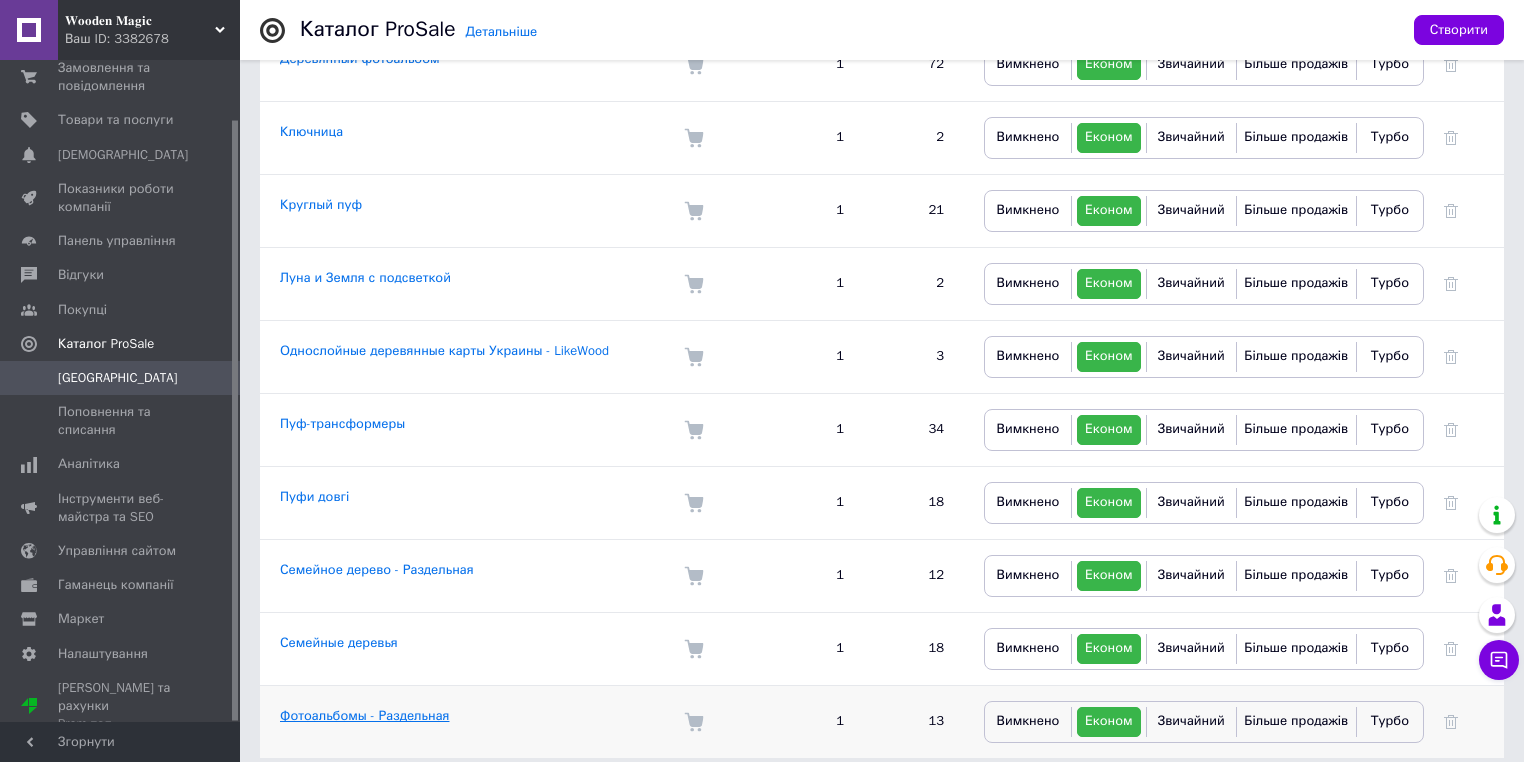 click on "Фотоальбомы - Раздельная" at bounding box center [364, 715] 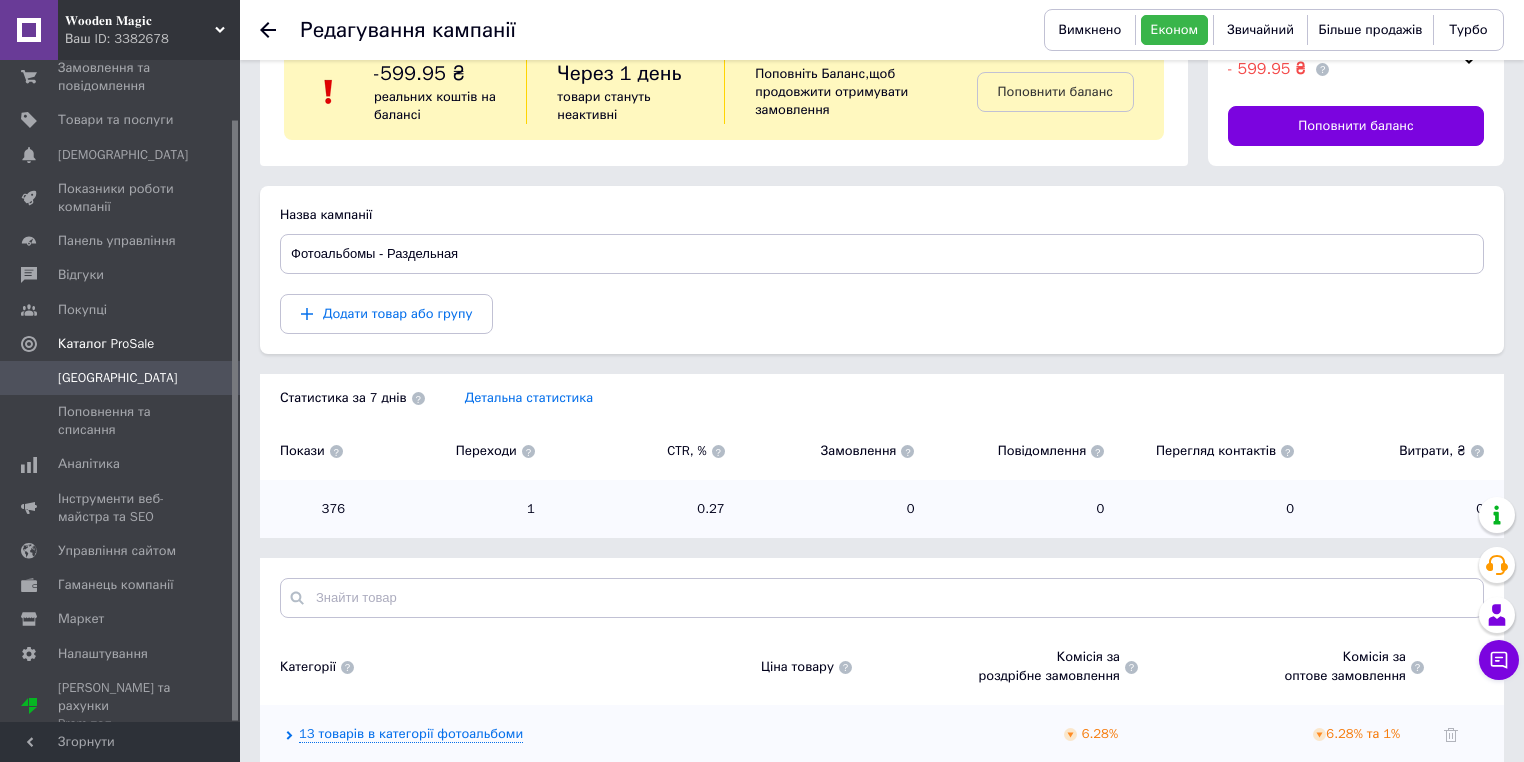 scroll, scrollTop: 0, scrollLeft: 0, axis: both 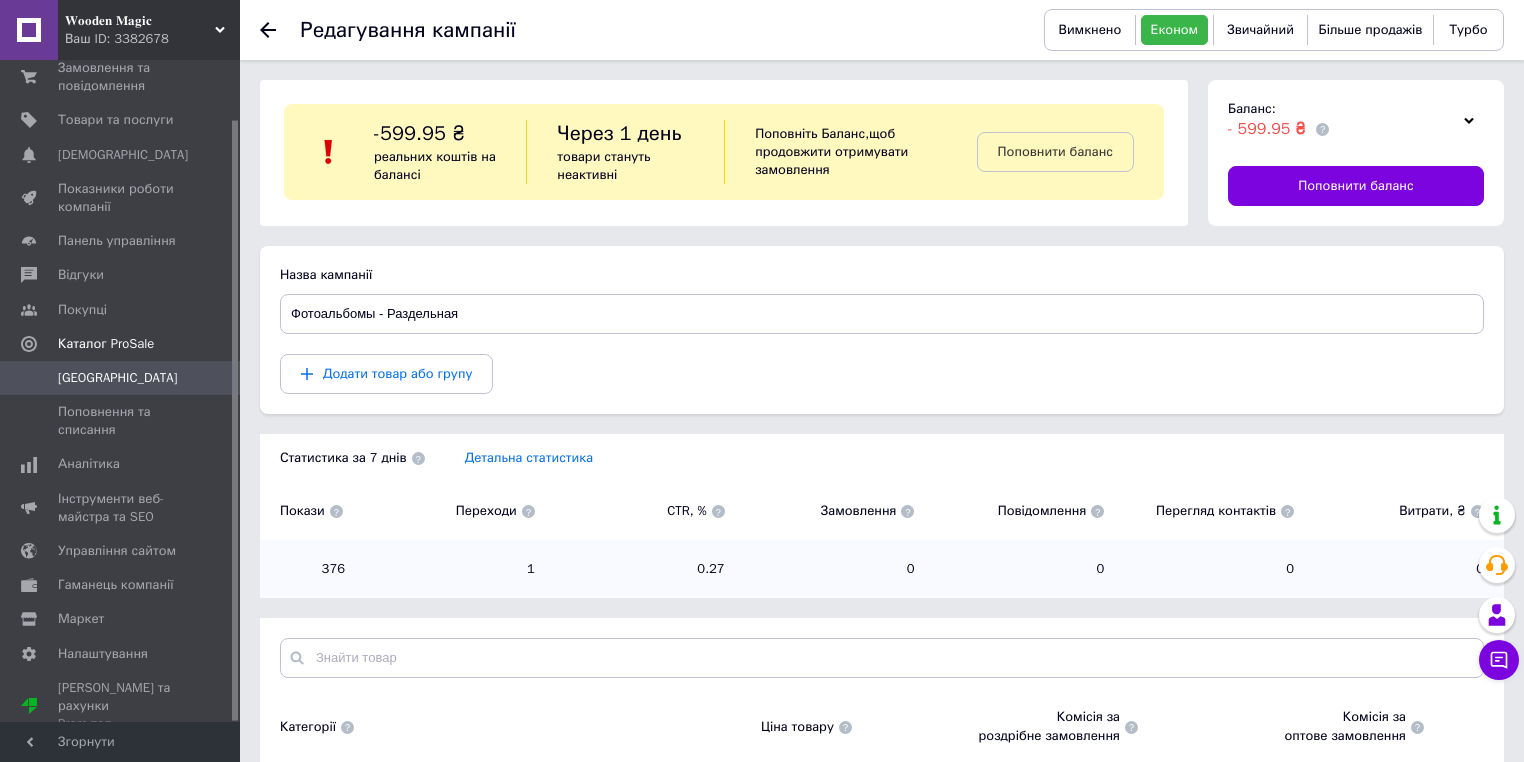 click on "[GEOGRAPHIC_DATA]" at bounding box center (121, 378) 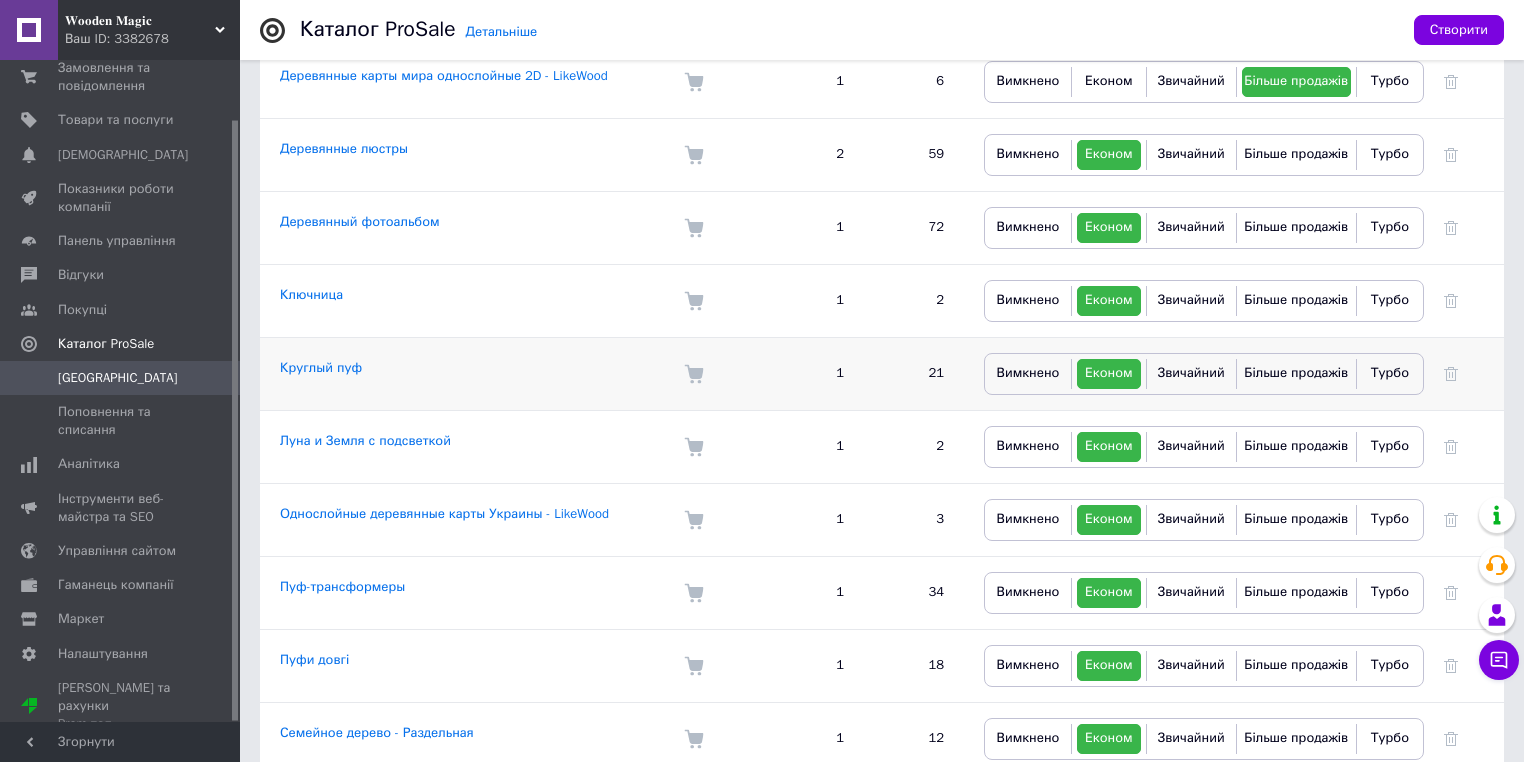 scroll, scrollTop: 1452, scrollLeft: 0, axis: vertical 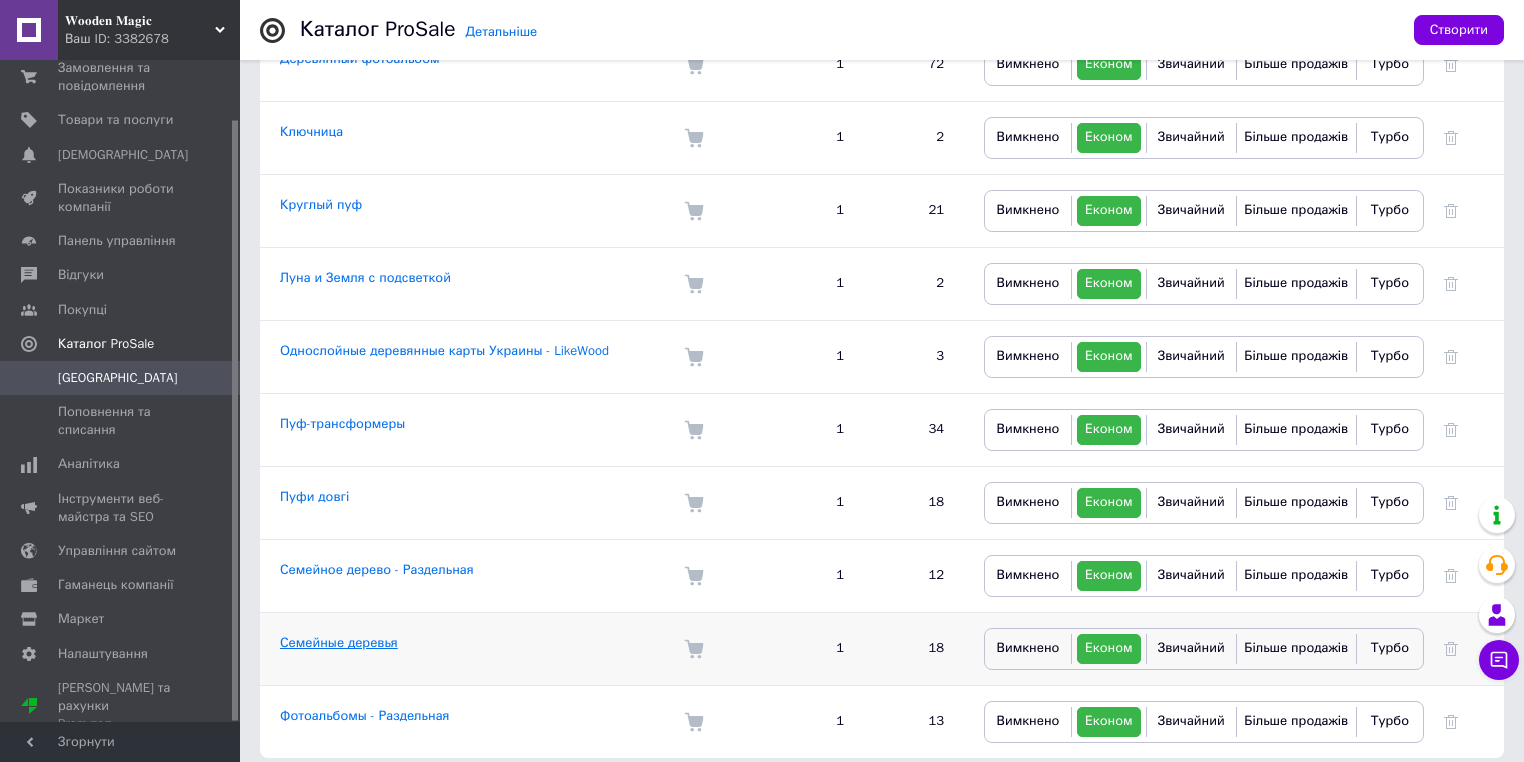 click on "Семейные деревья" at bounding box center (339, 642) 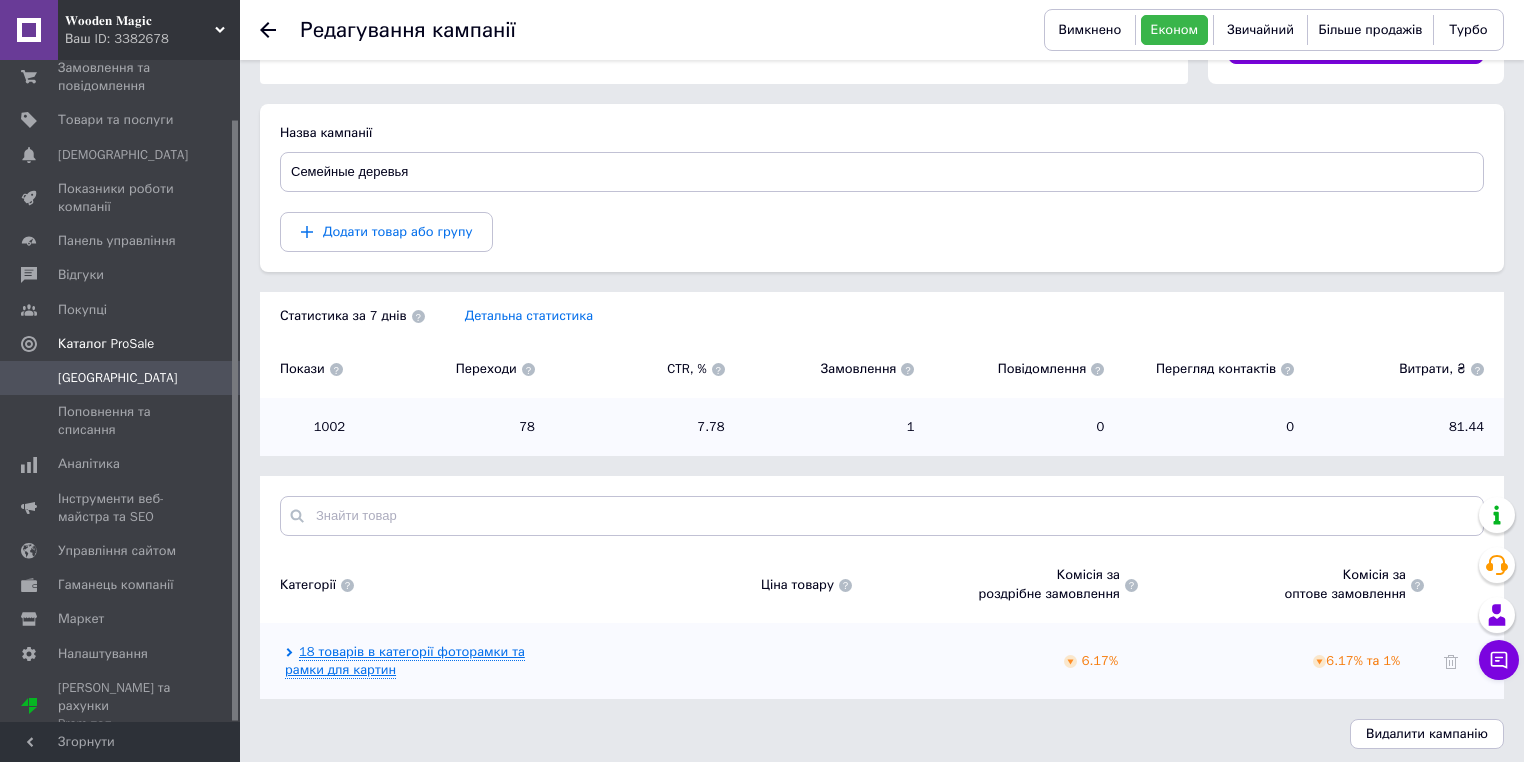 scroll, scrollTop: 148, scrollLeft: 0, axis: vertical 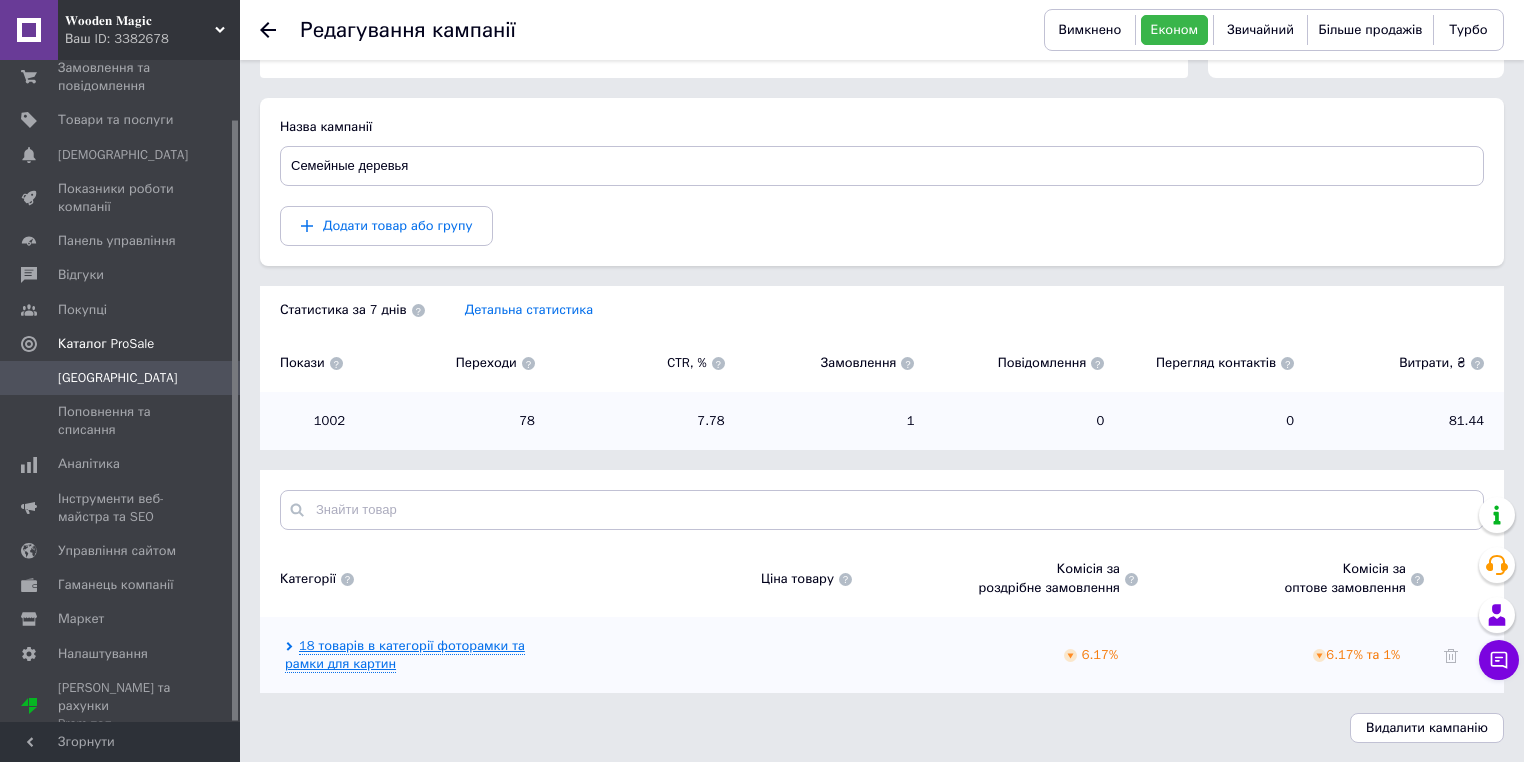 click on "18 товарів в категорії фоторамки та рамки для картин" at bounding box center (405, 655) 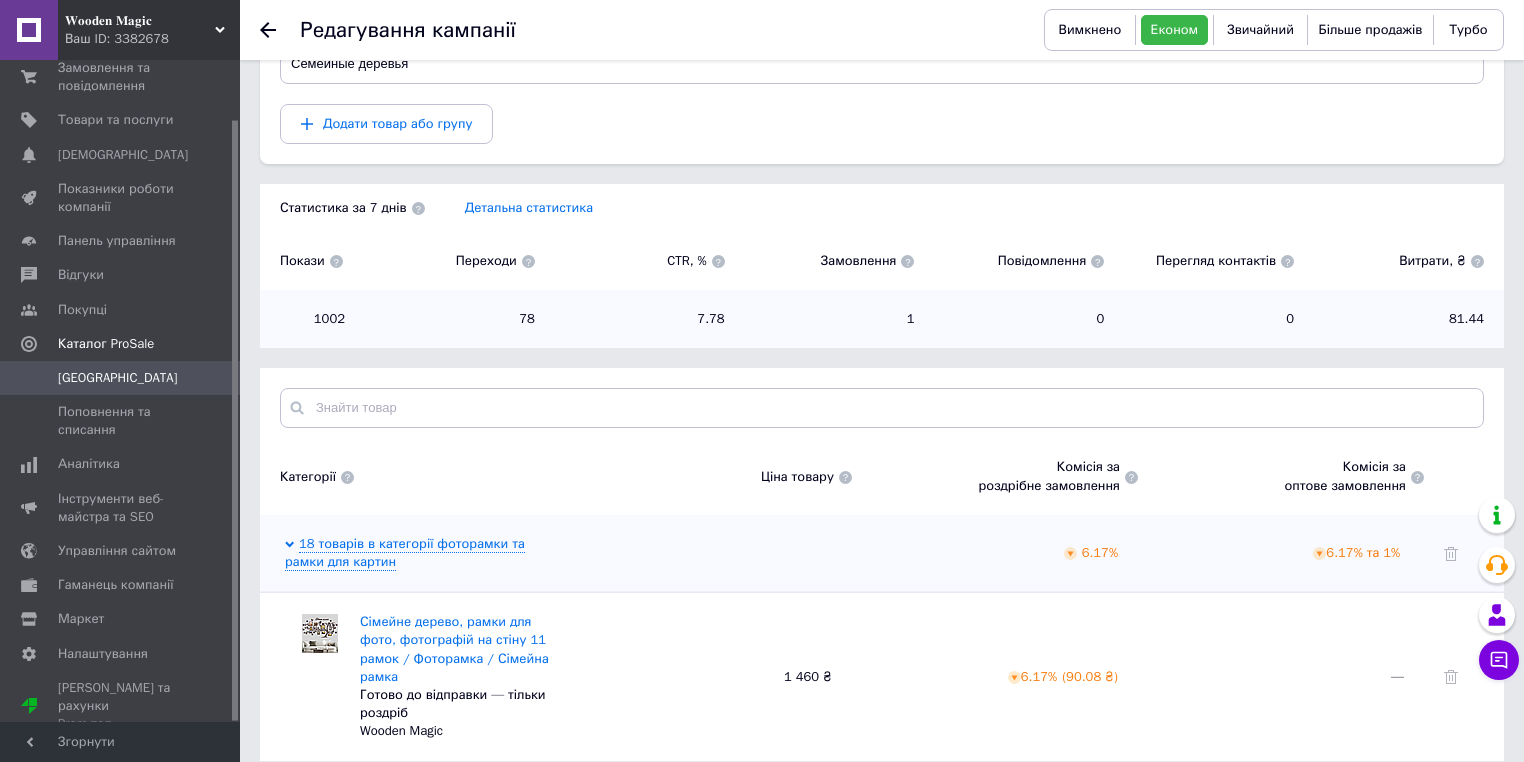 scroll, scrollTop: 388, scrollLeft: 0, axis: vertical 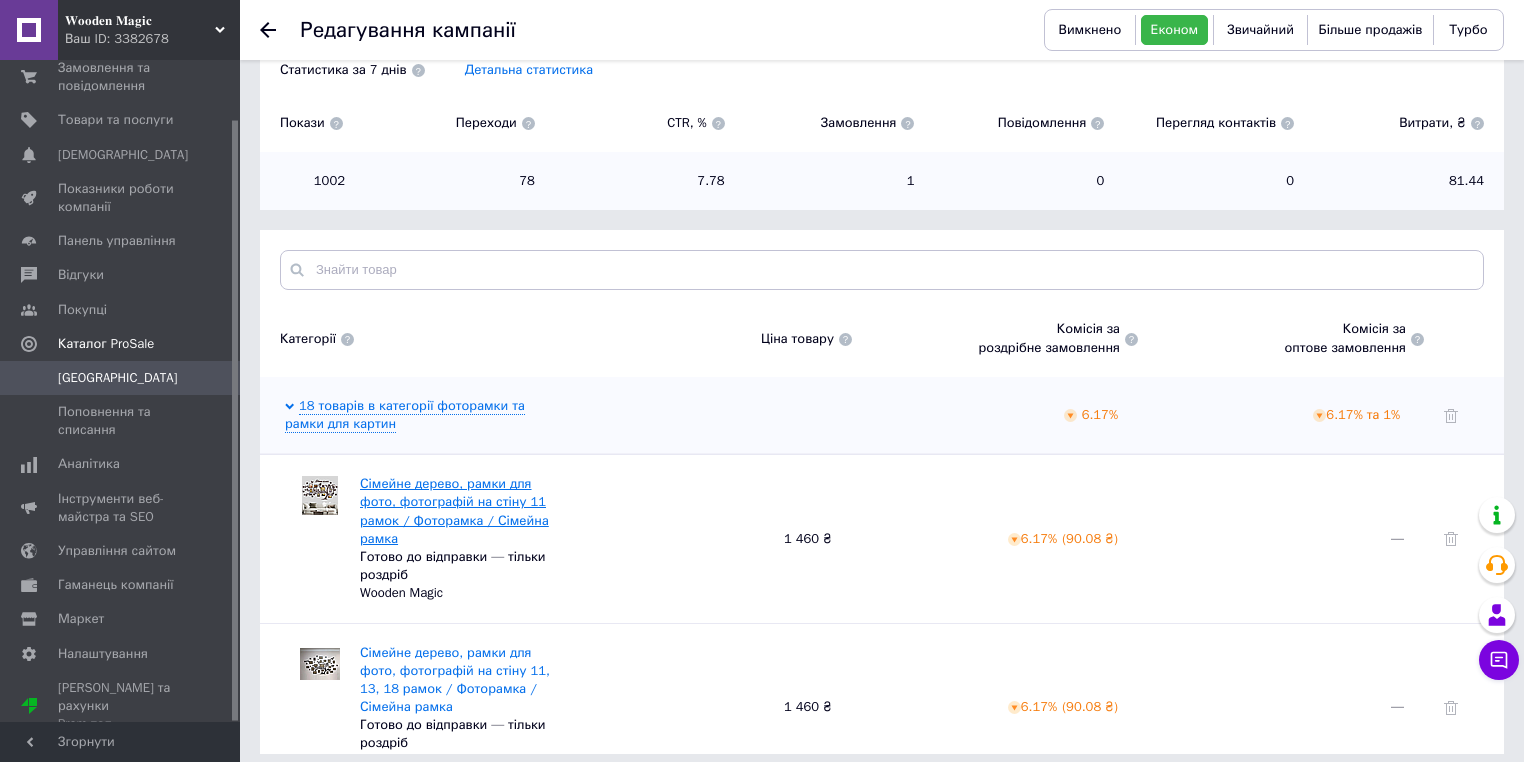 click on "Сімейне дерево, рамки для фото, фотографій на стіну 11 рамок / Фоторамка / Сімейна рамка" at bounding box center [454, 511] 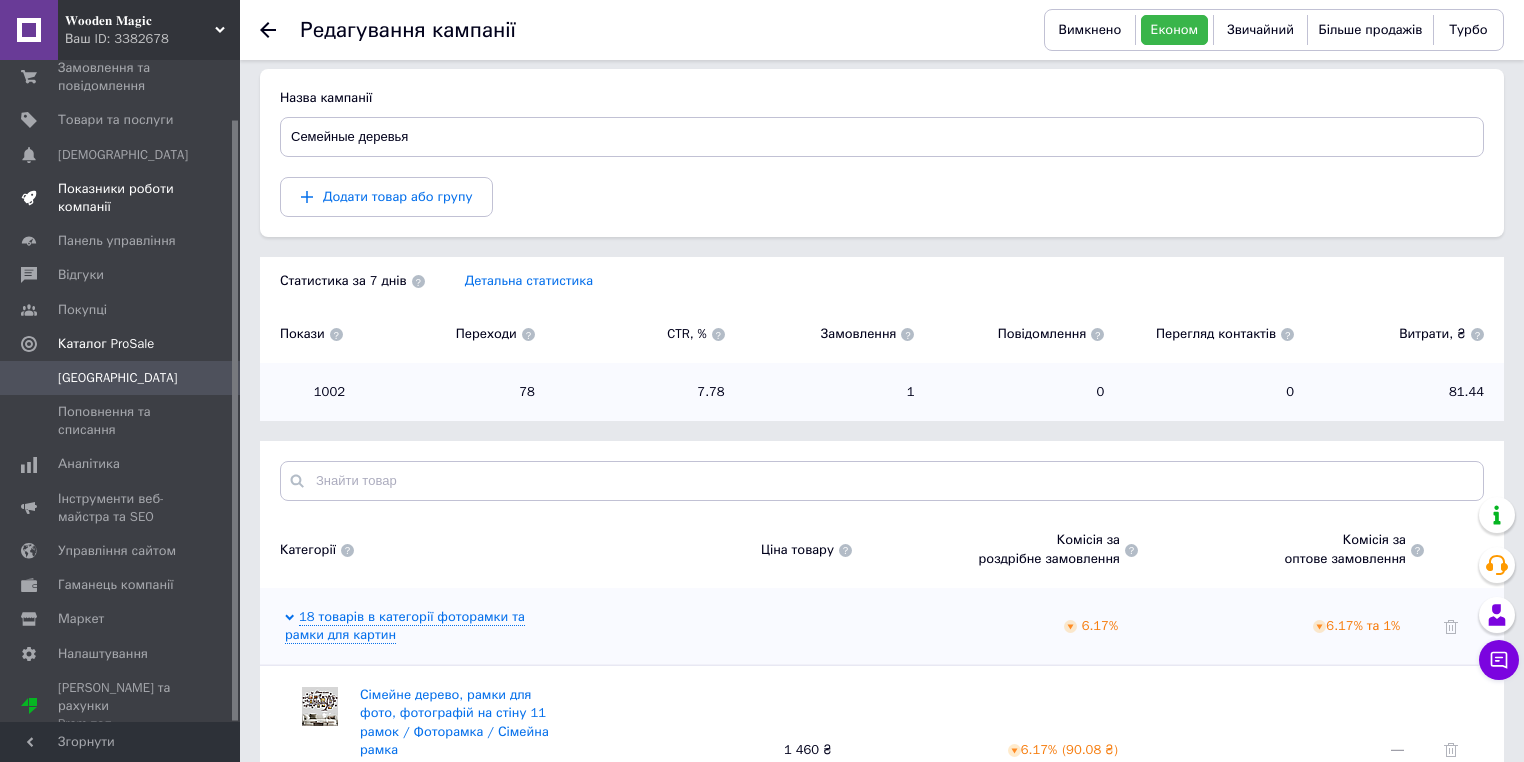 scroll, scrollTop: 0, scrollLeft: 0, axis: both 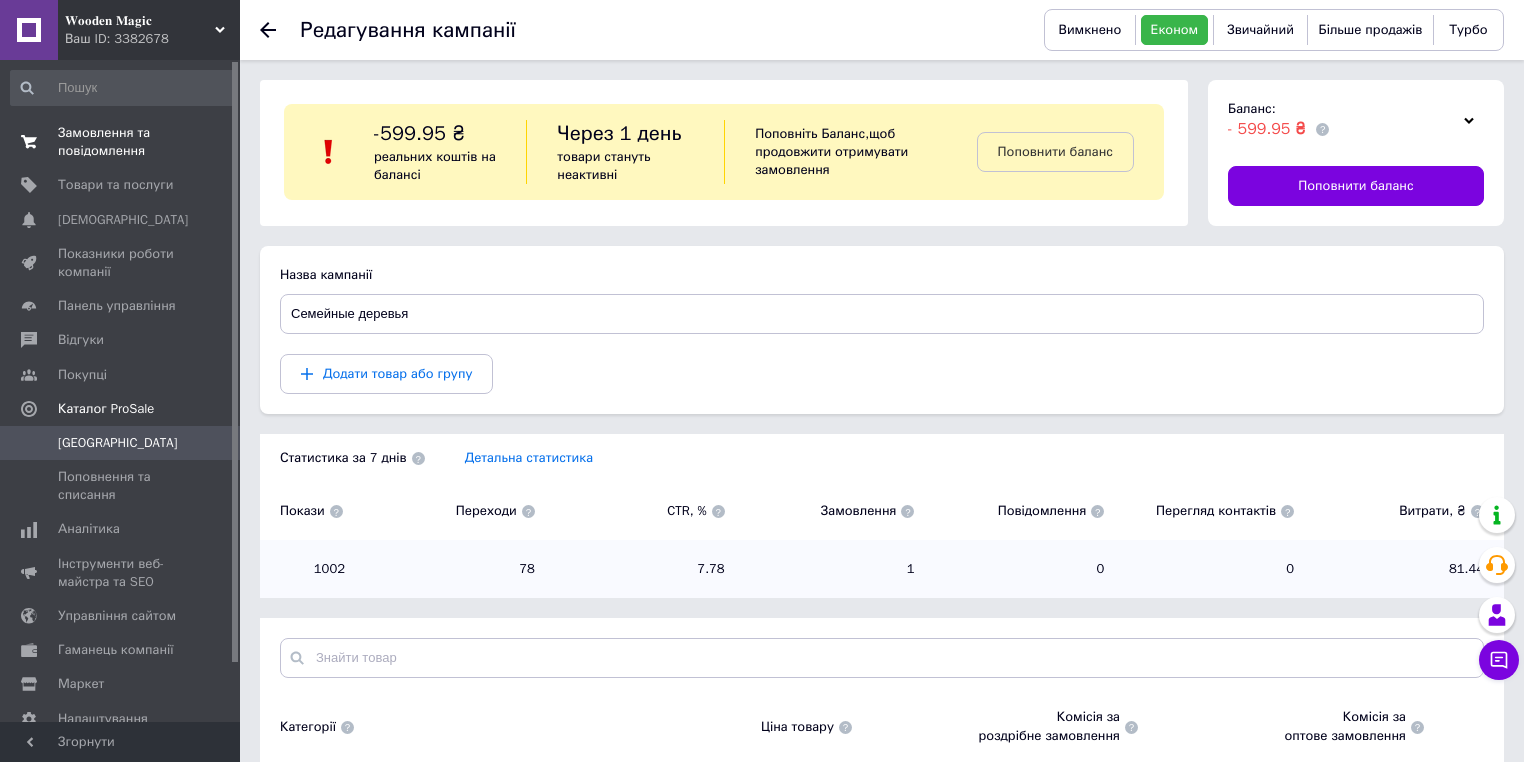click on "Замовлення та повідомлення" at bounding box center (121, 142) 